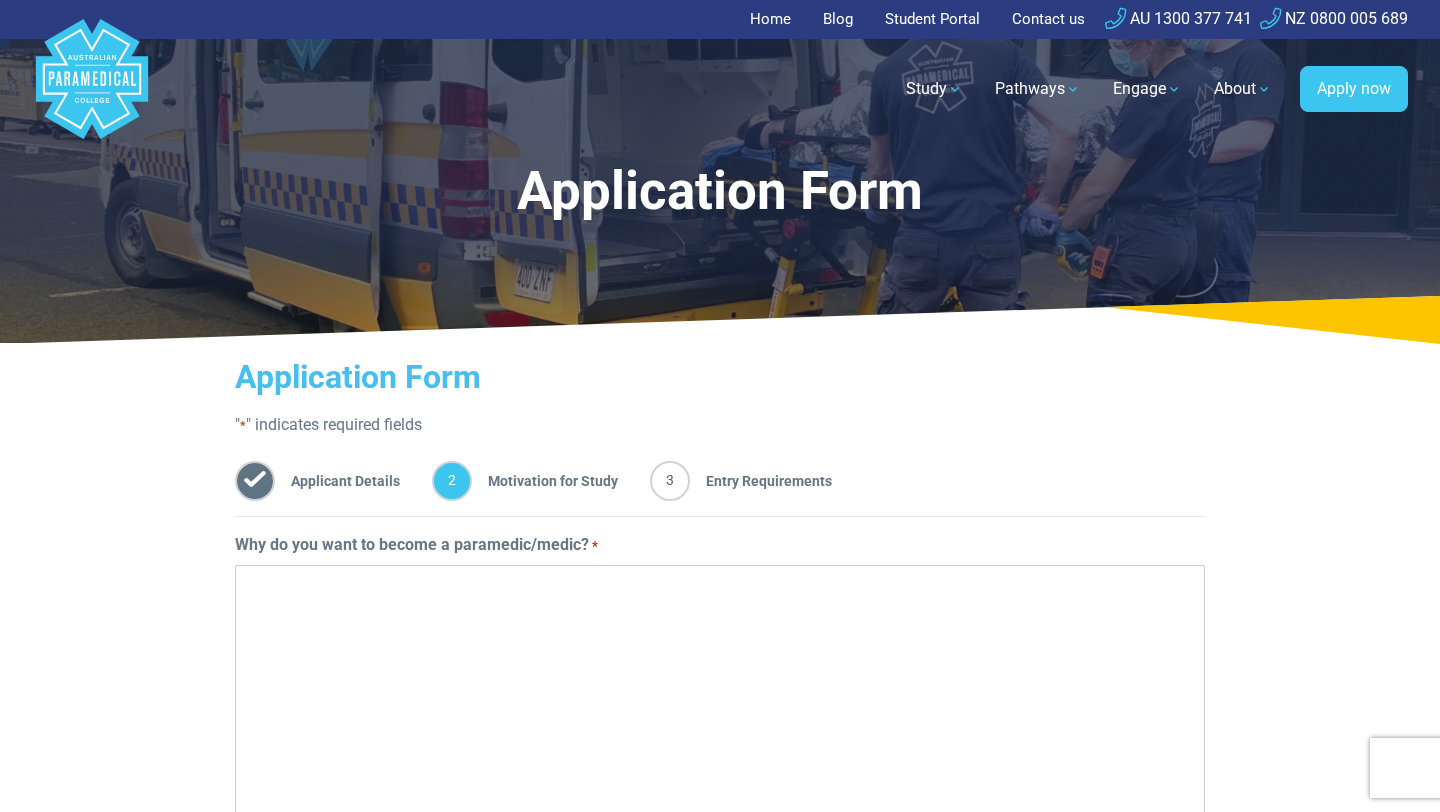 scroll, scrollTop: 0, scrollLeft: 0, axis: both 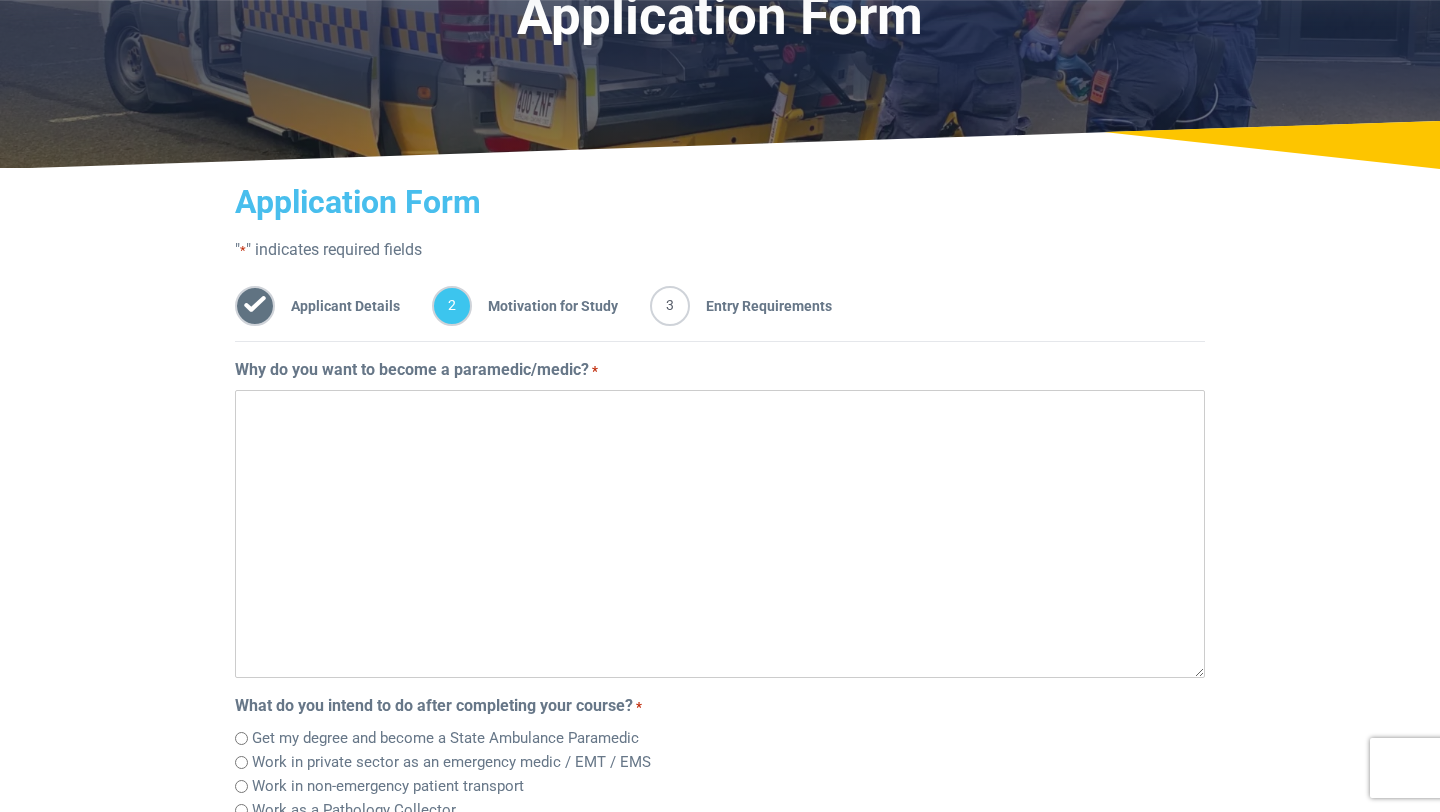 click on "Why do you want to become a paramedic/medic? *" at bounding box center (720, 534) 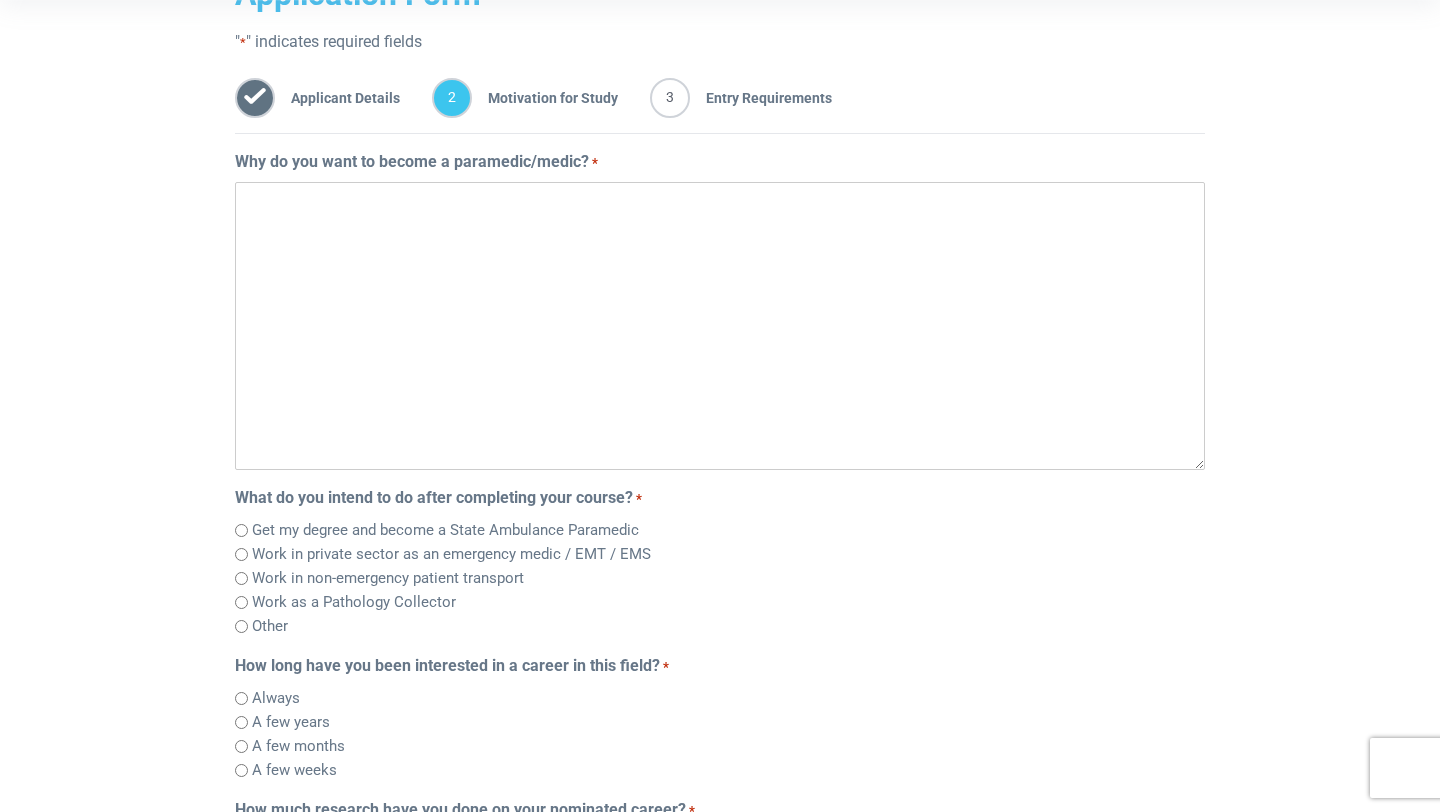 scroll, scrollTop: 342, scrollLeft: 0, axis: vertical 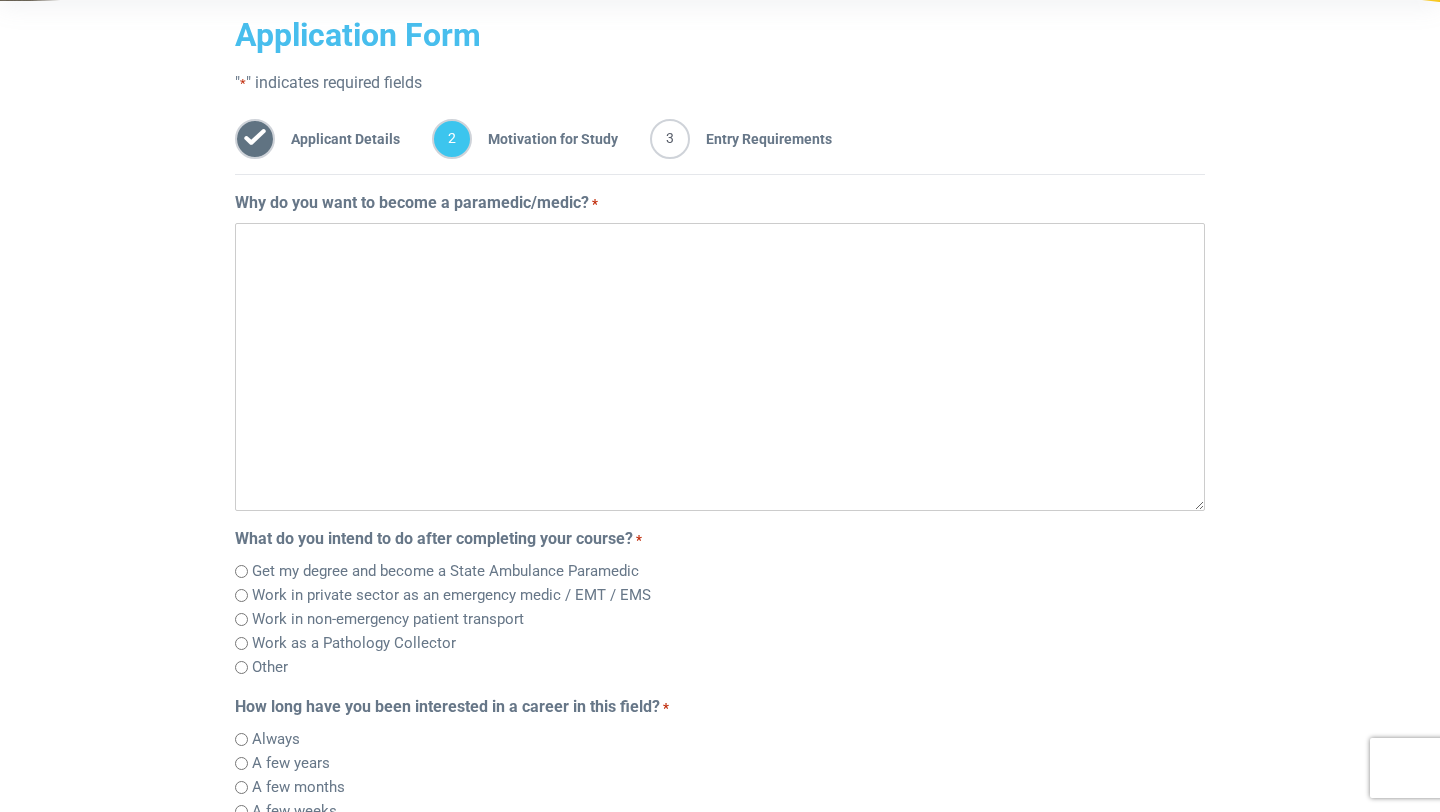 click on "*" at bounding box center (595, 204) 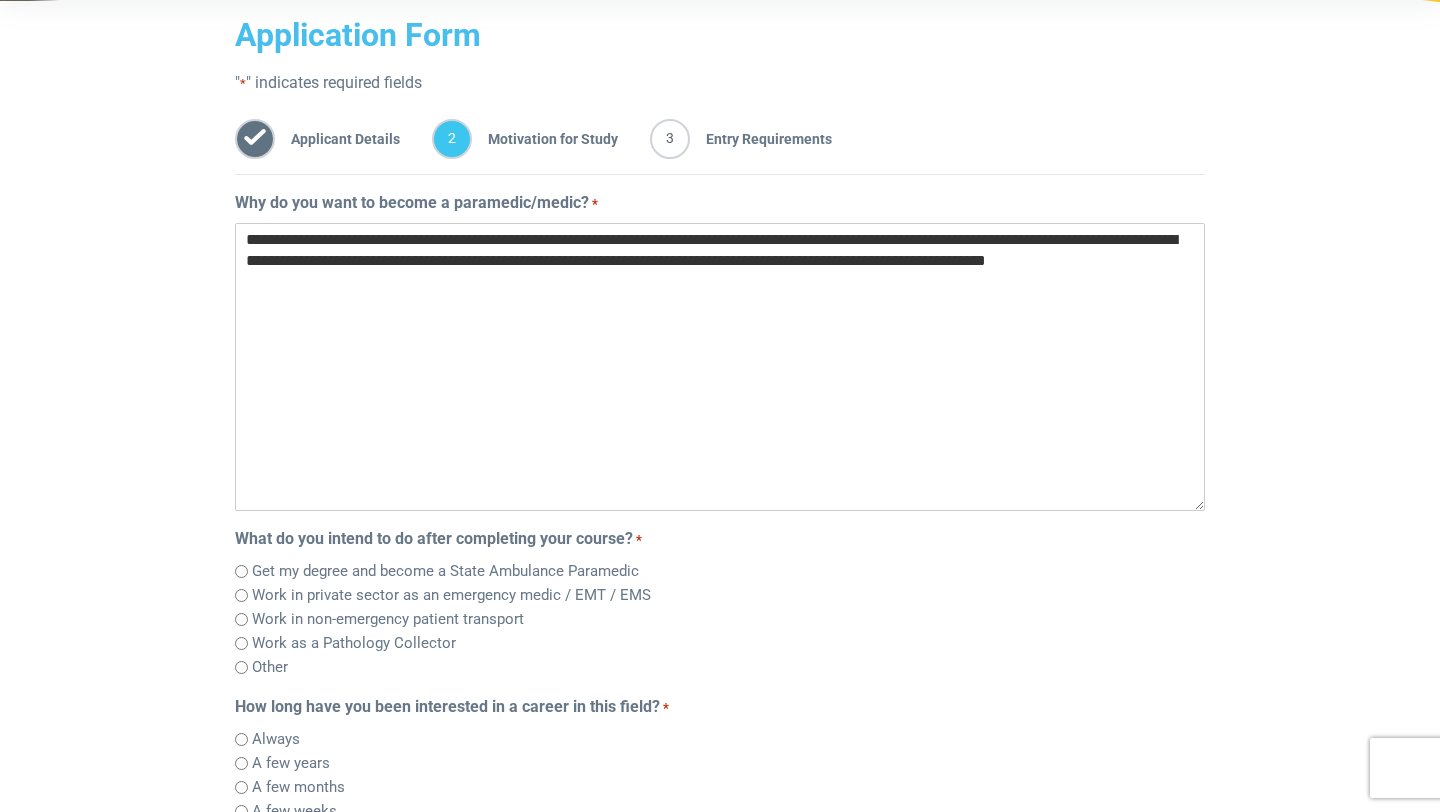 click on "**********" at bounding box center [720, 367] 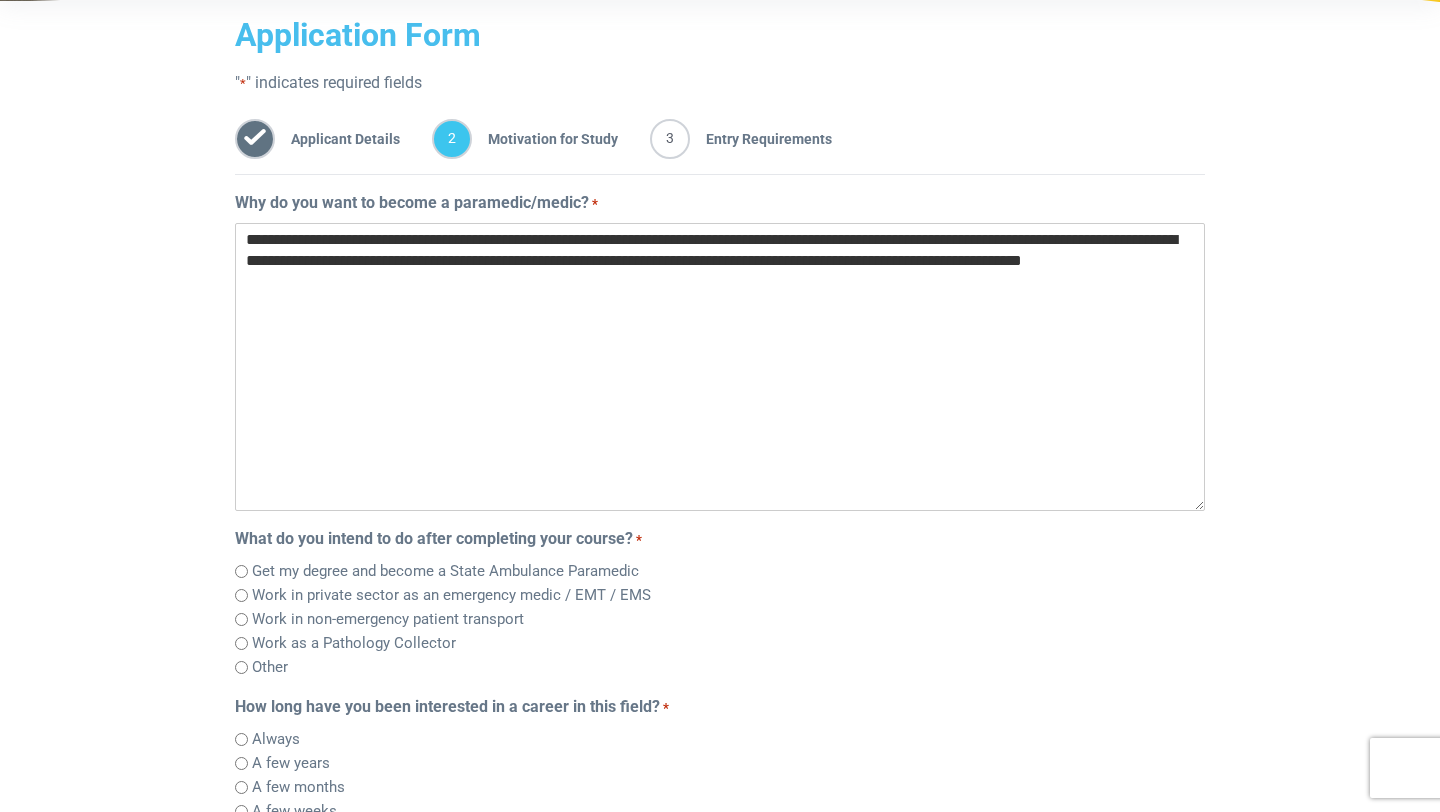 click on "**********" at bounding box center [720, 367] 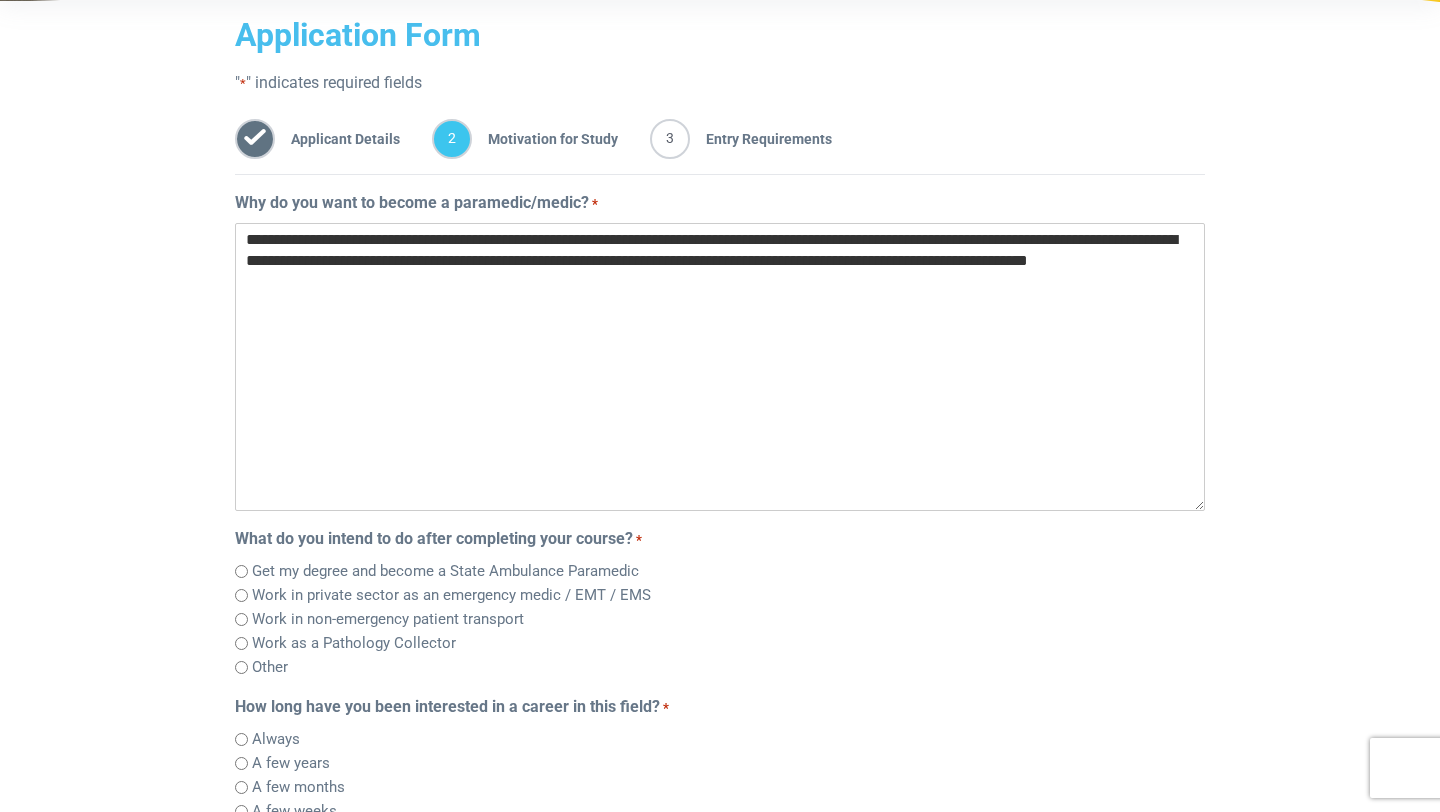 click on "**********" at bounding box center (720, 367) 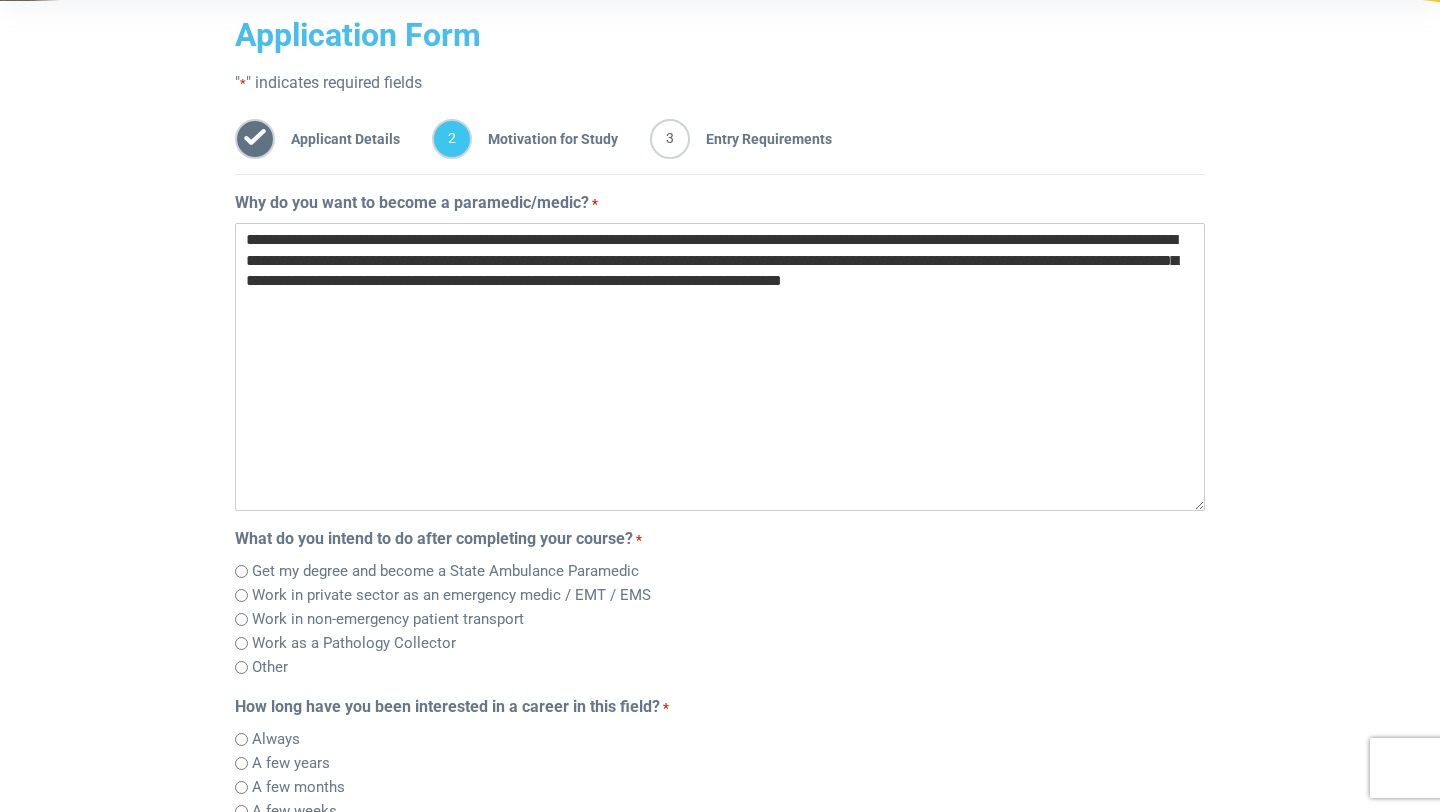 click on "**********" at bounding box center [720, 367] 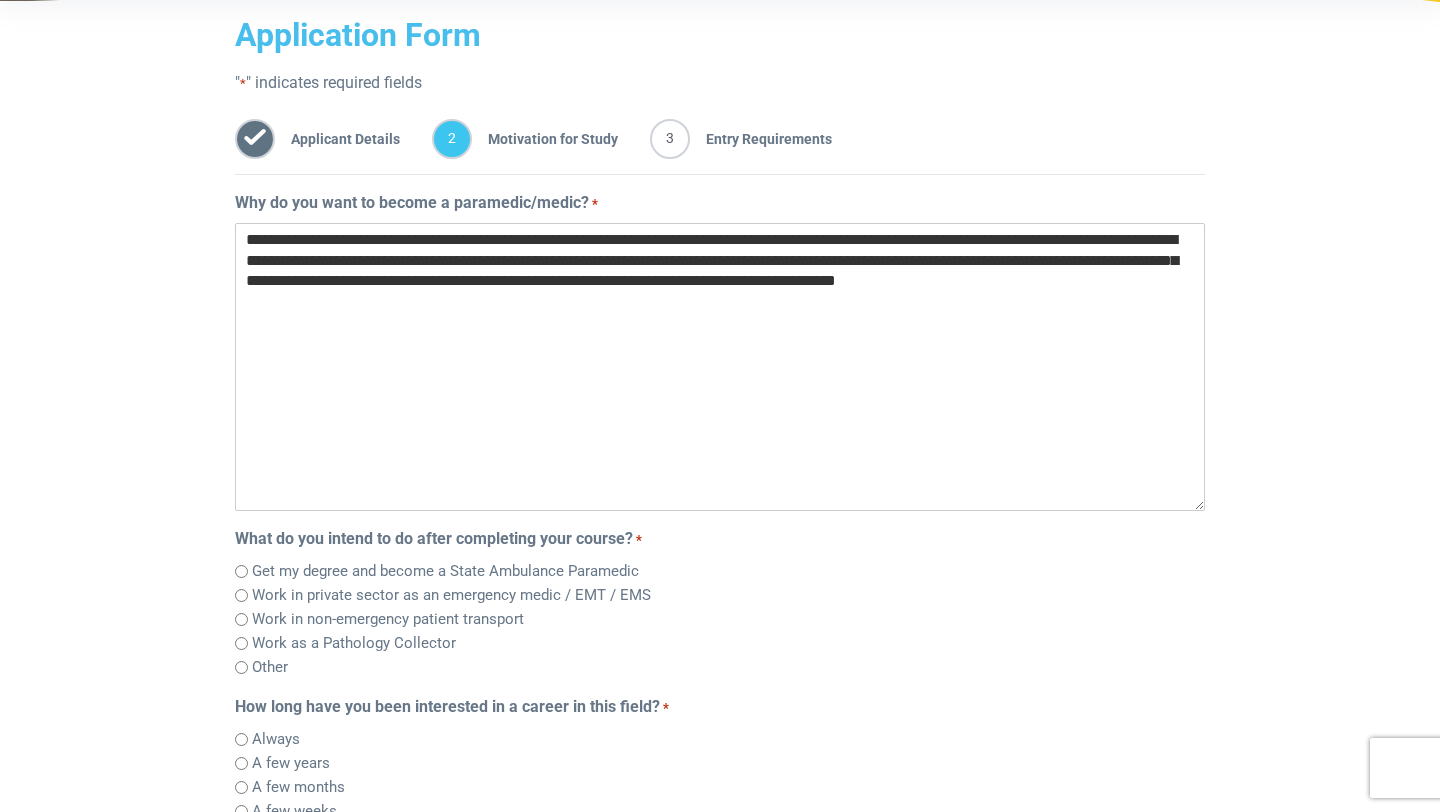 click on "**********" at bounding box center (720, 367) 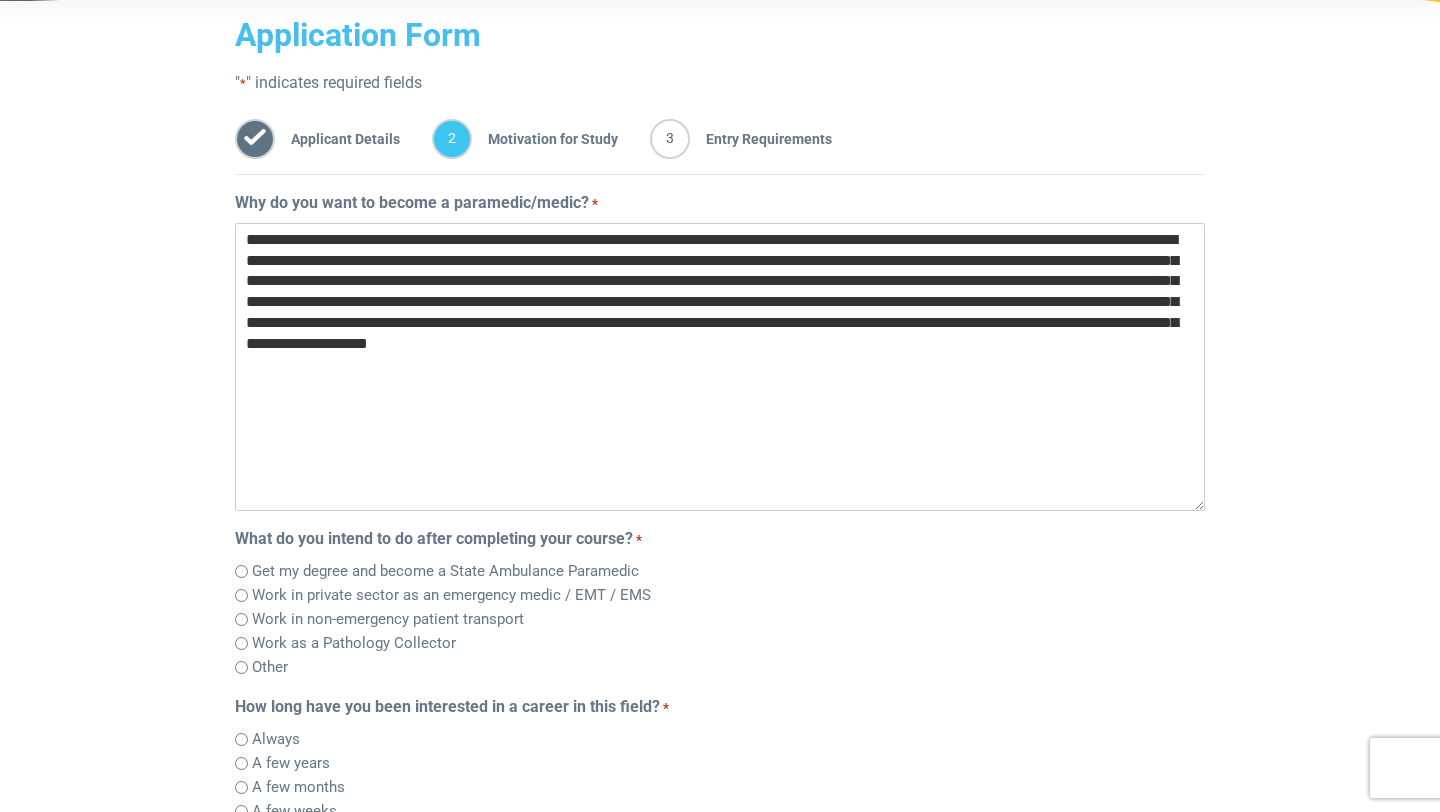 click on "**********" at bounding box center (720, 367) 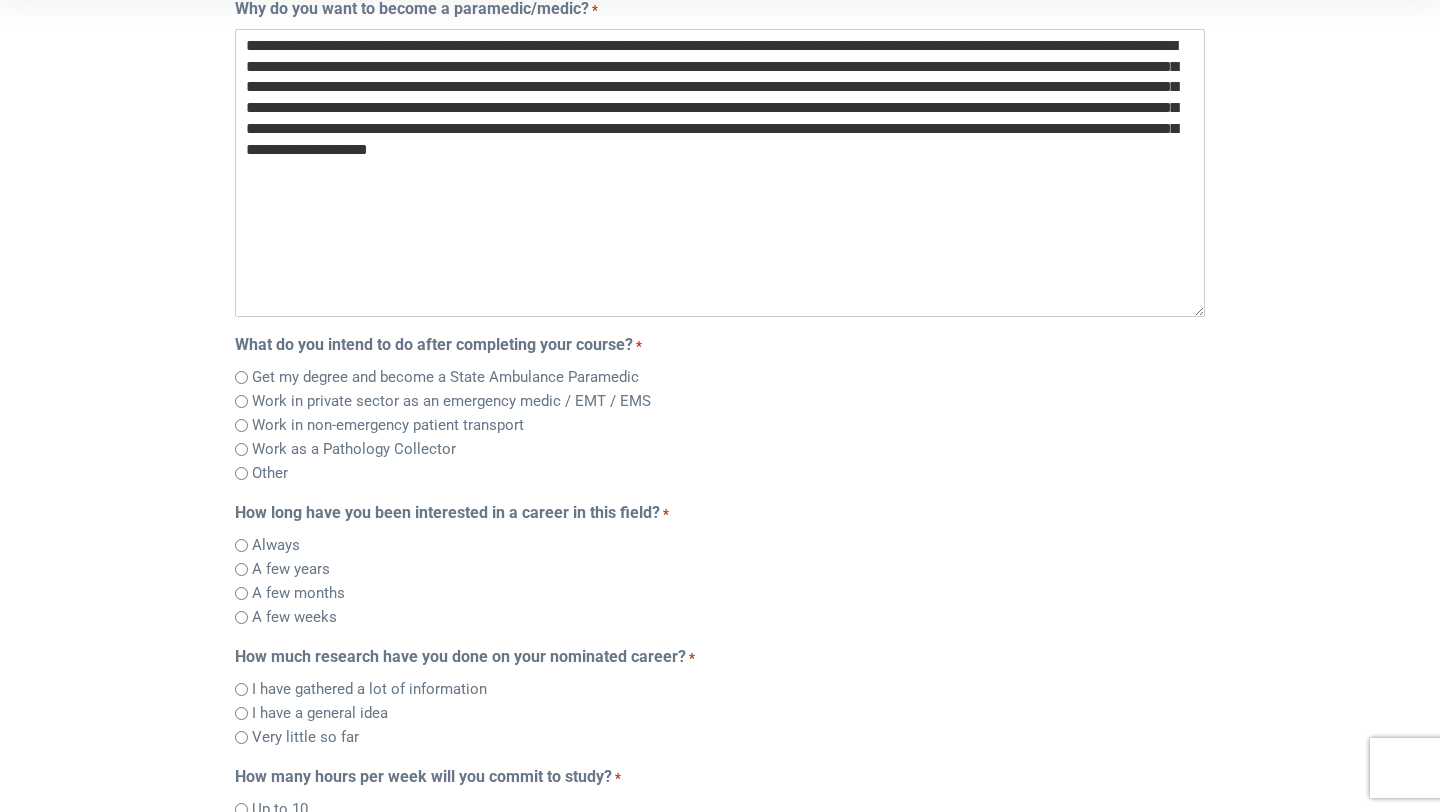 scroll, scrollTop: 545, scrollLeft: 0, axis: vertical 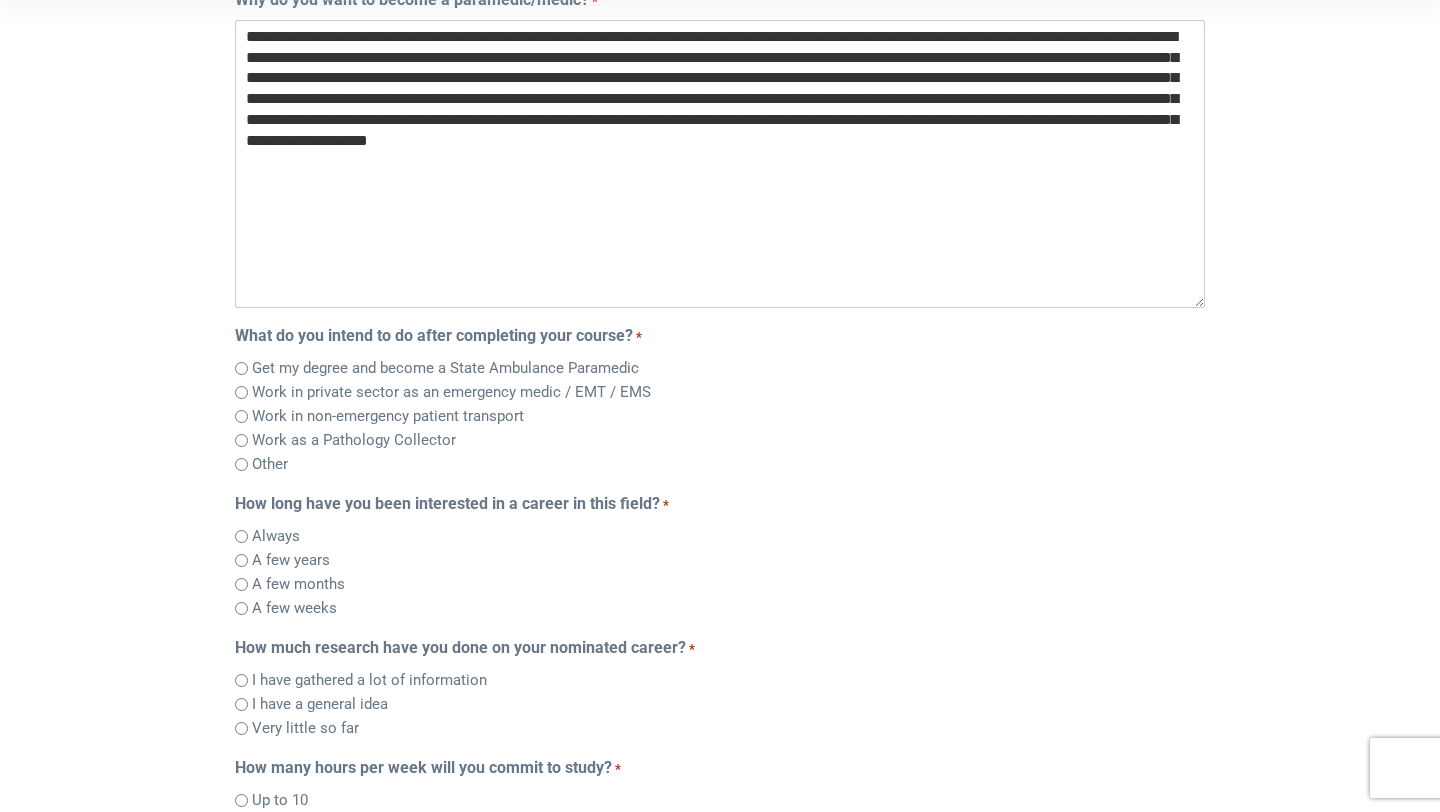 click on "**********" at bounding box center [720, 164] 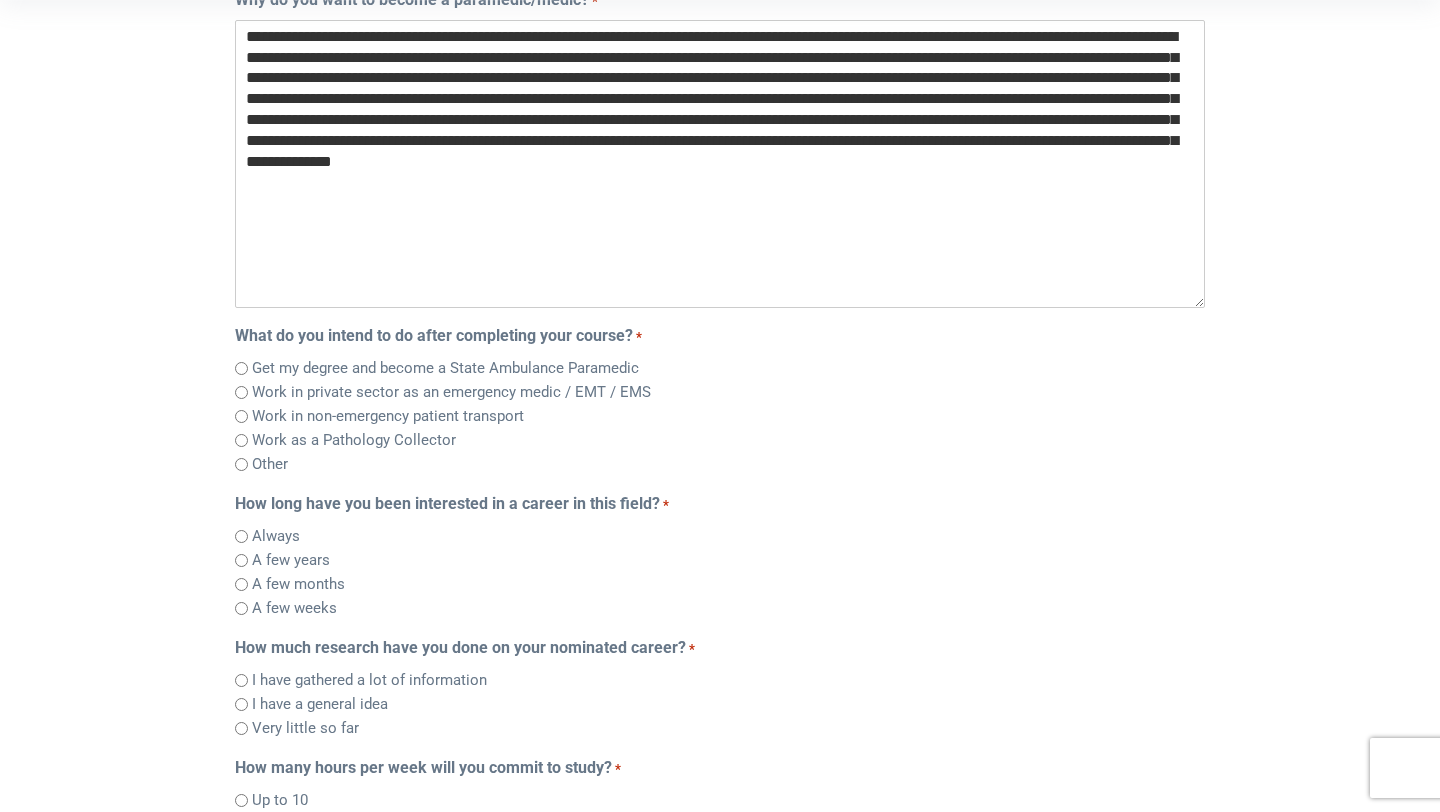 click on "**********" at bounding box center (720, 164) 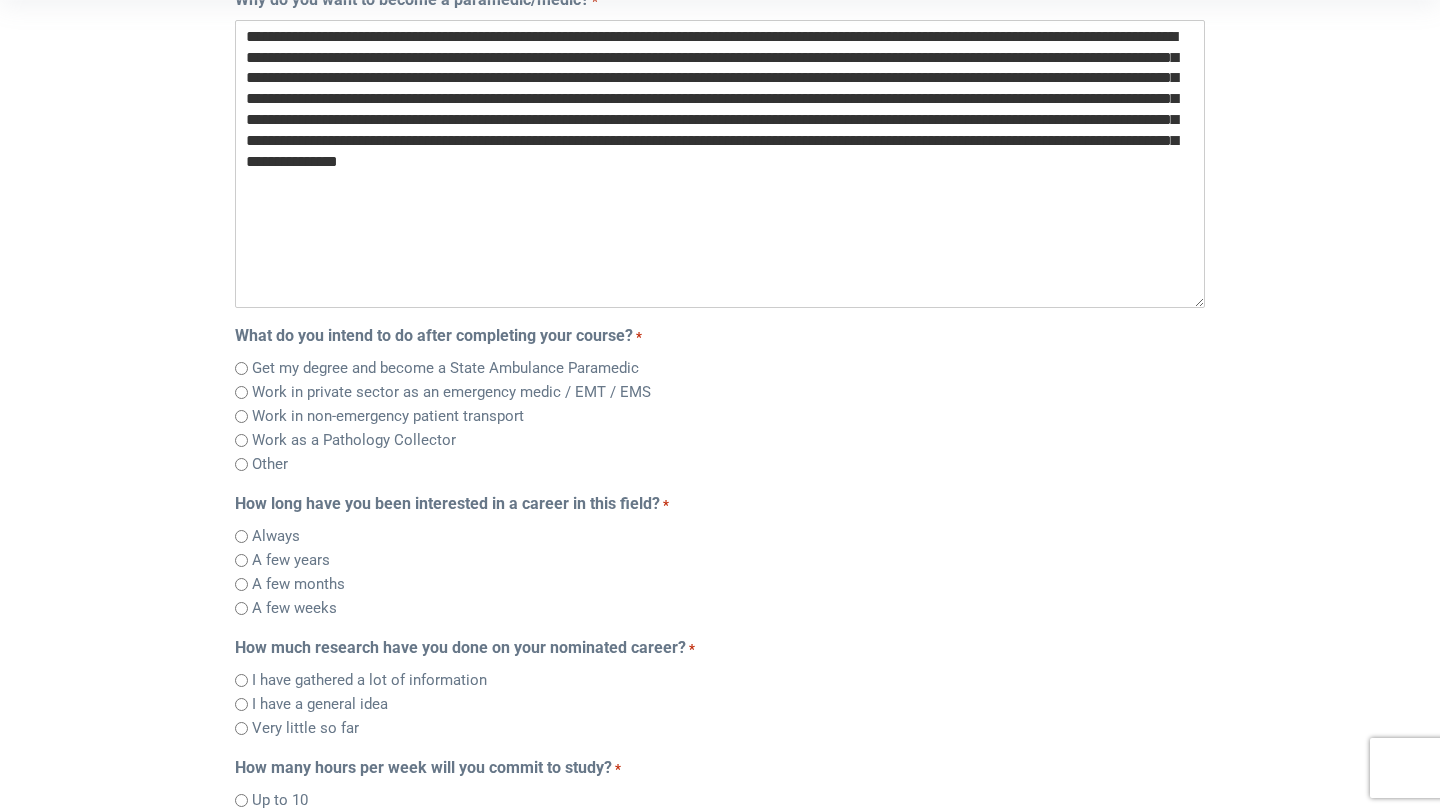 click on "**********" at bounding box center [720, 164] 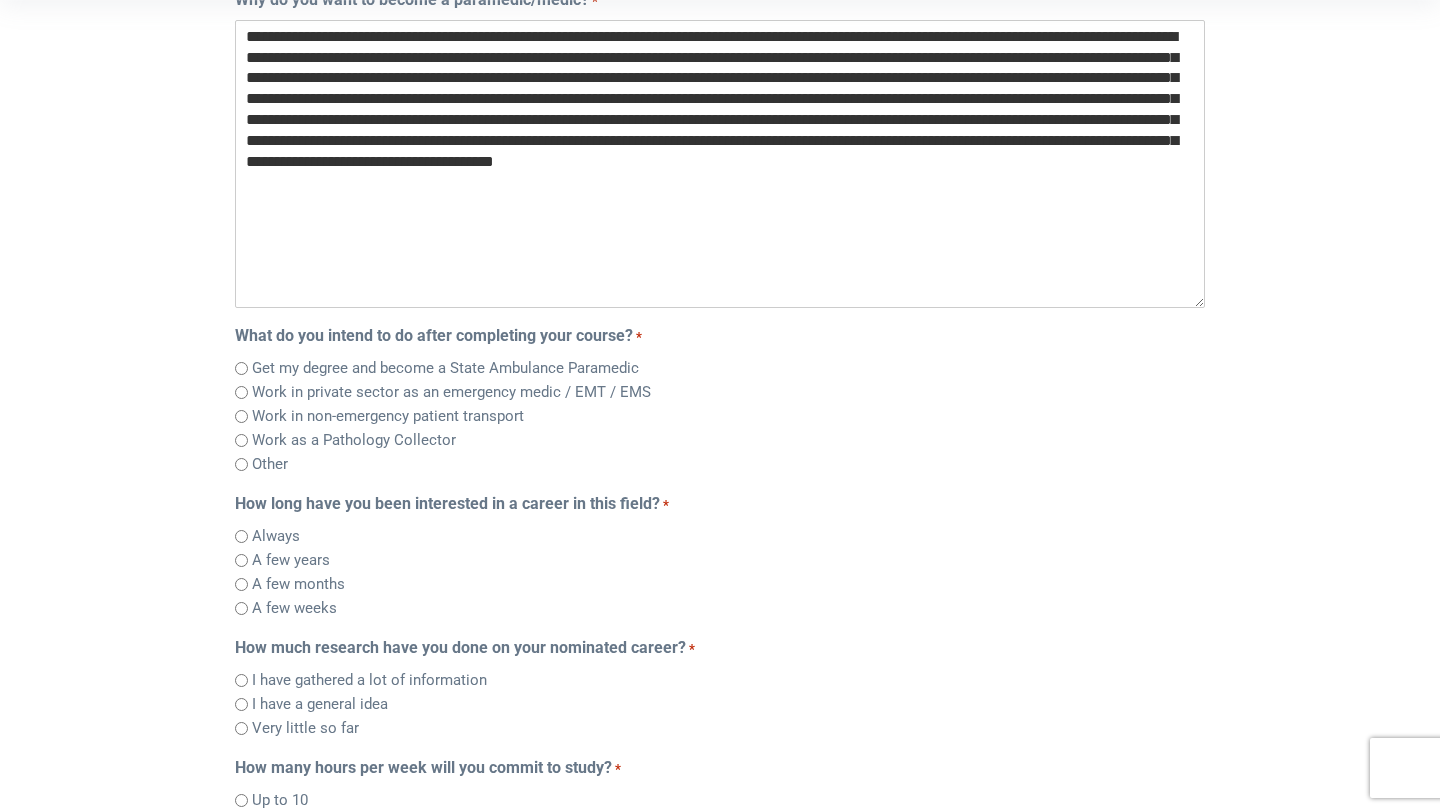 type on "**********" 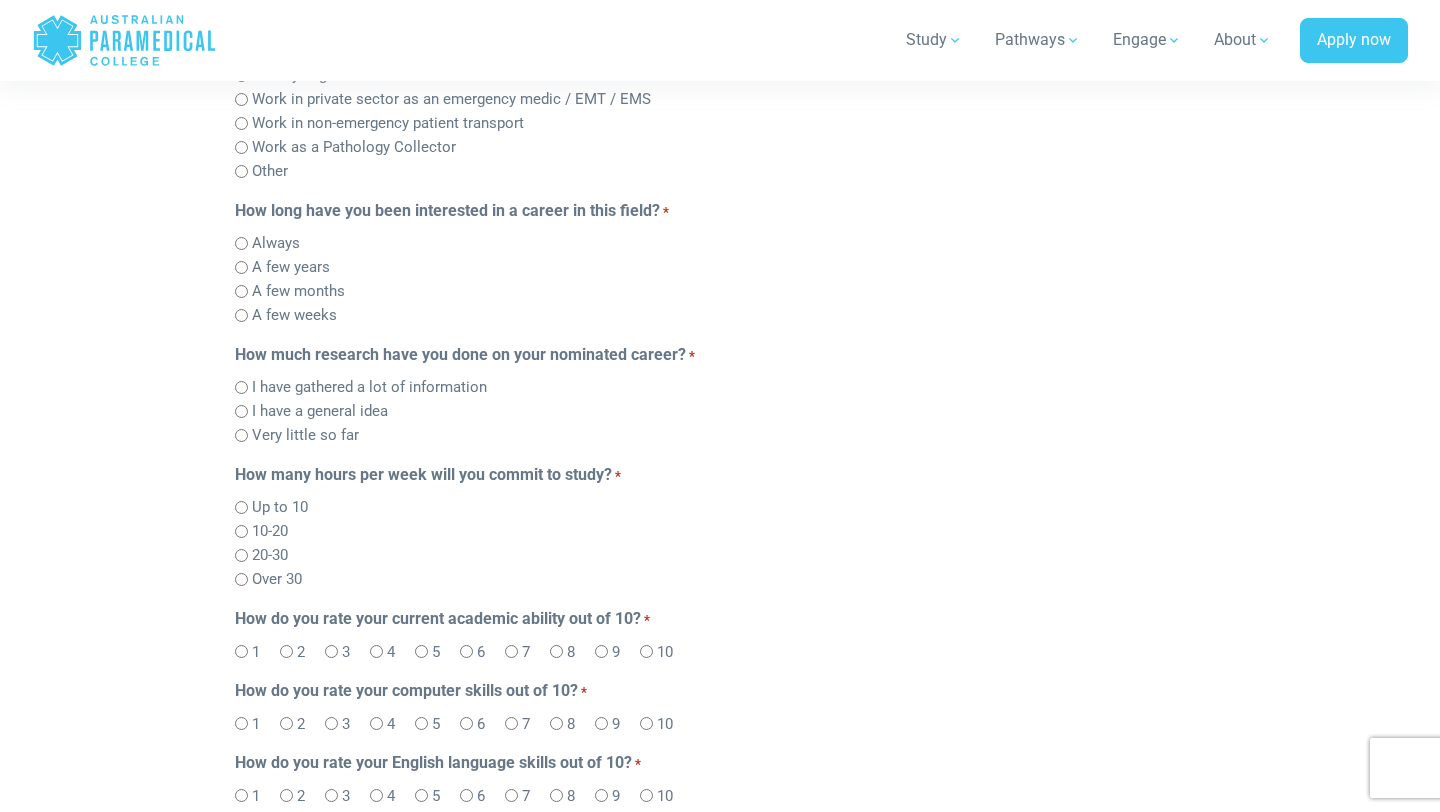 scroll, scrollTop: 845, scrollLeft: 0, axis: vertical 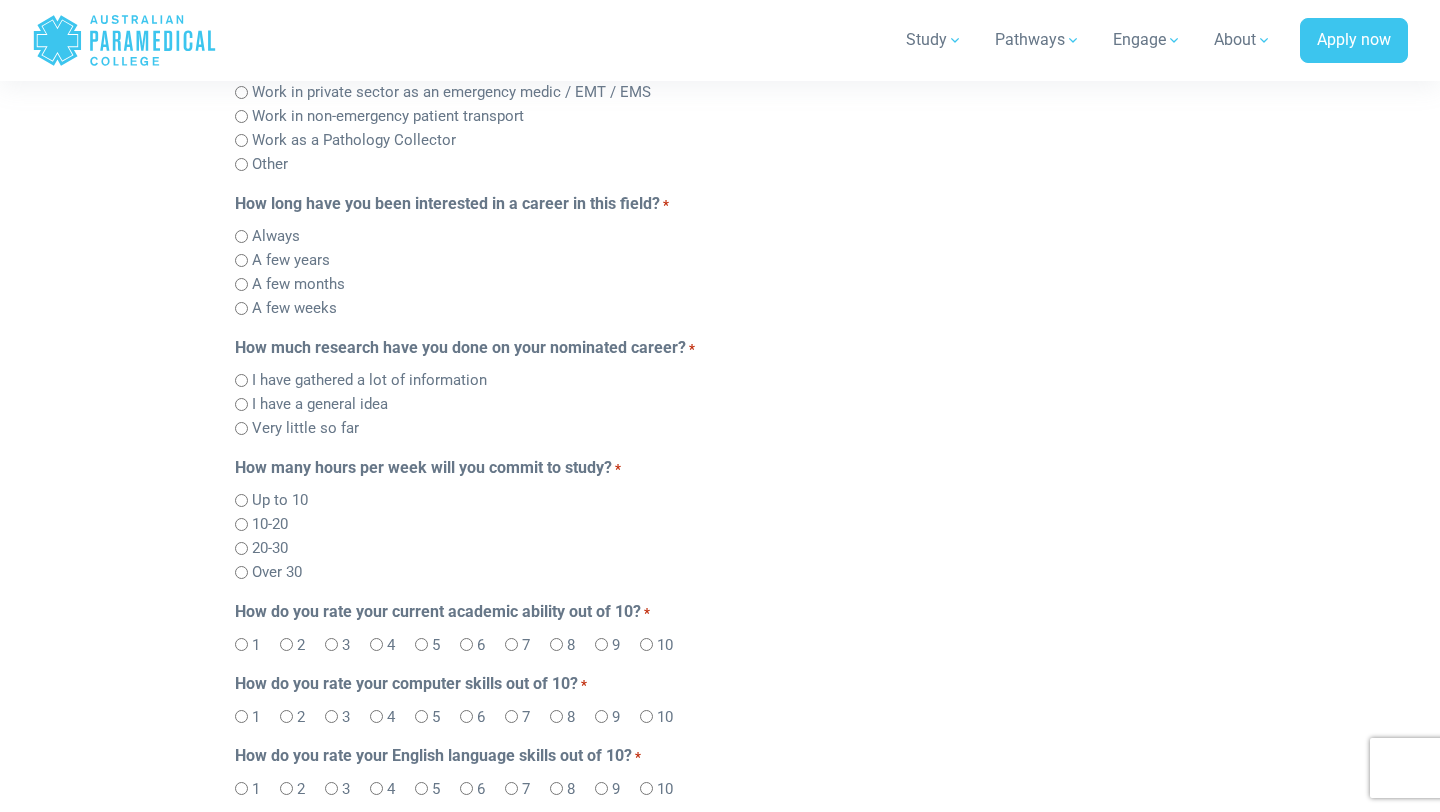 click on "I have a general idea" at bounding box center [320, 404] 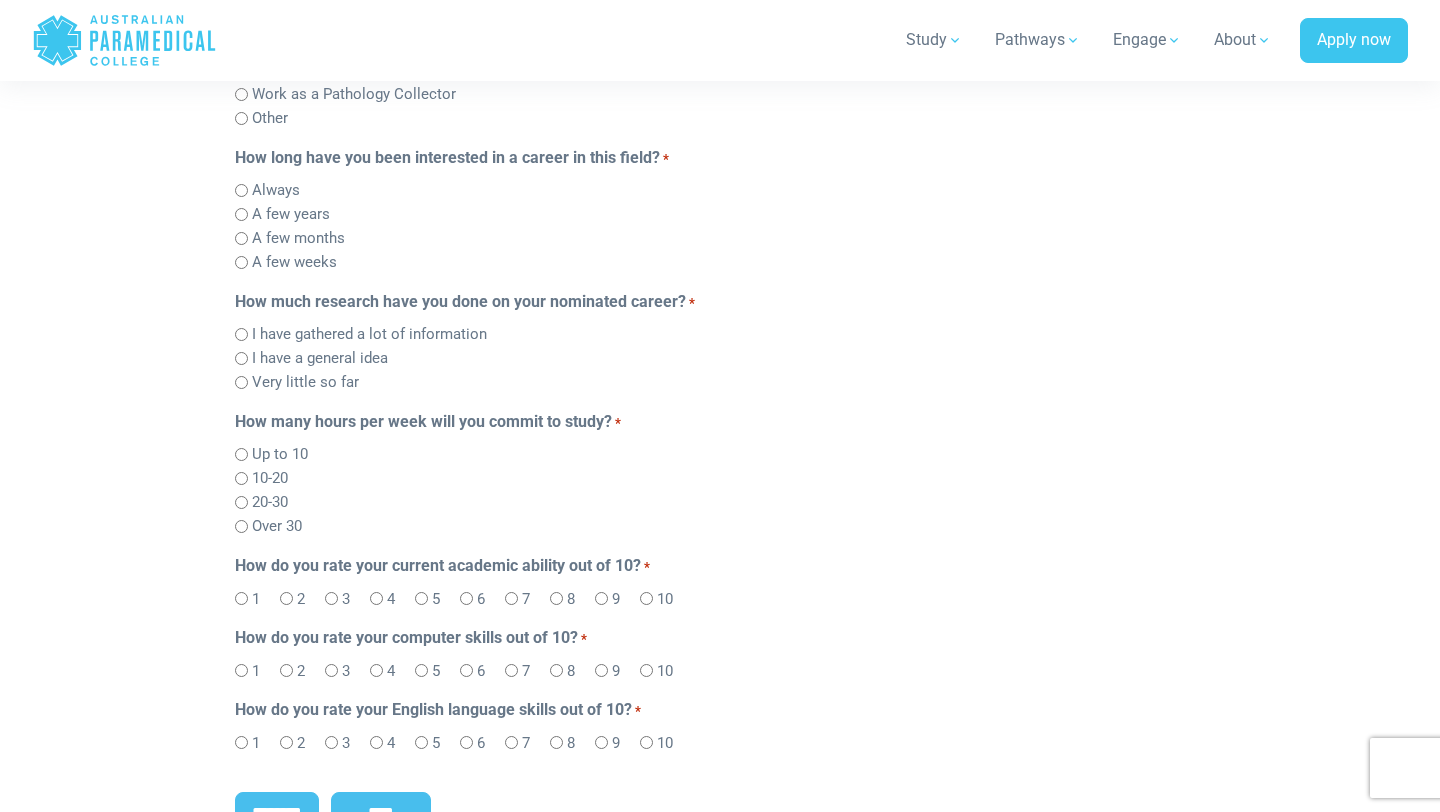 scroll, scrollTop: 901, scrollLeft: 0, axis: vertical 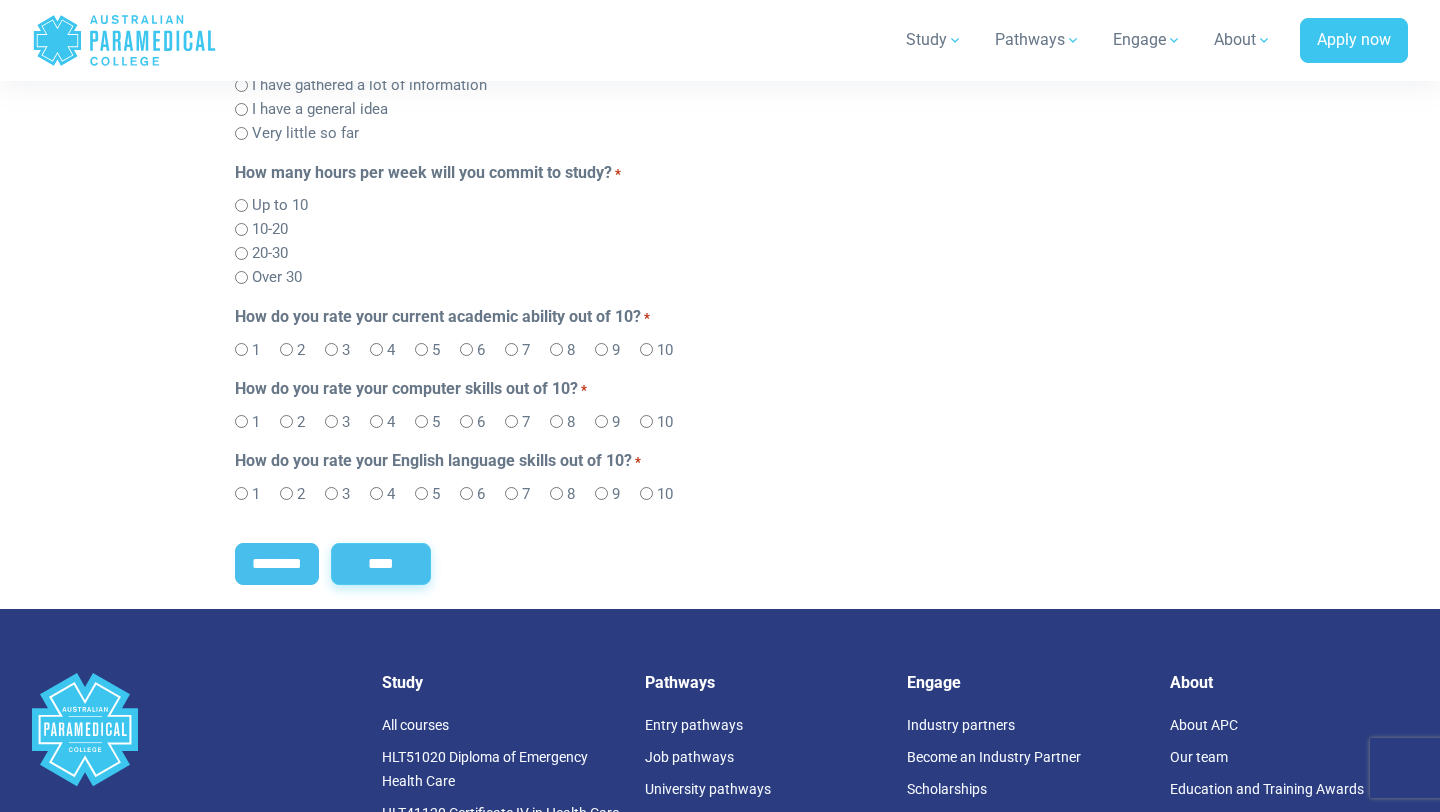 click on "****" at bounding box center [381, 564] 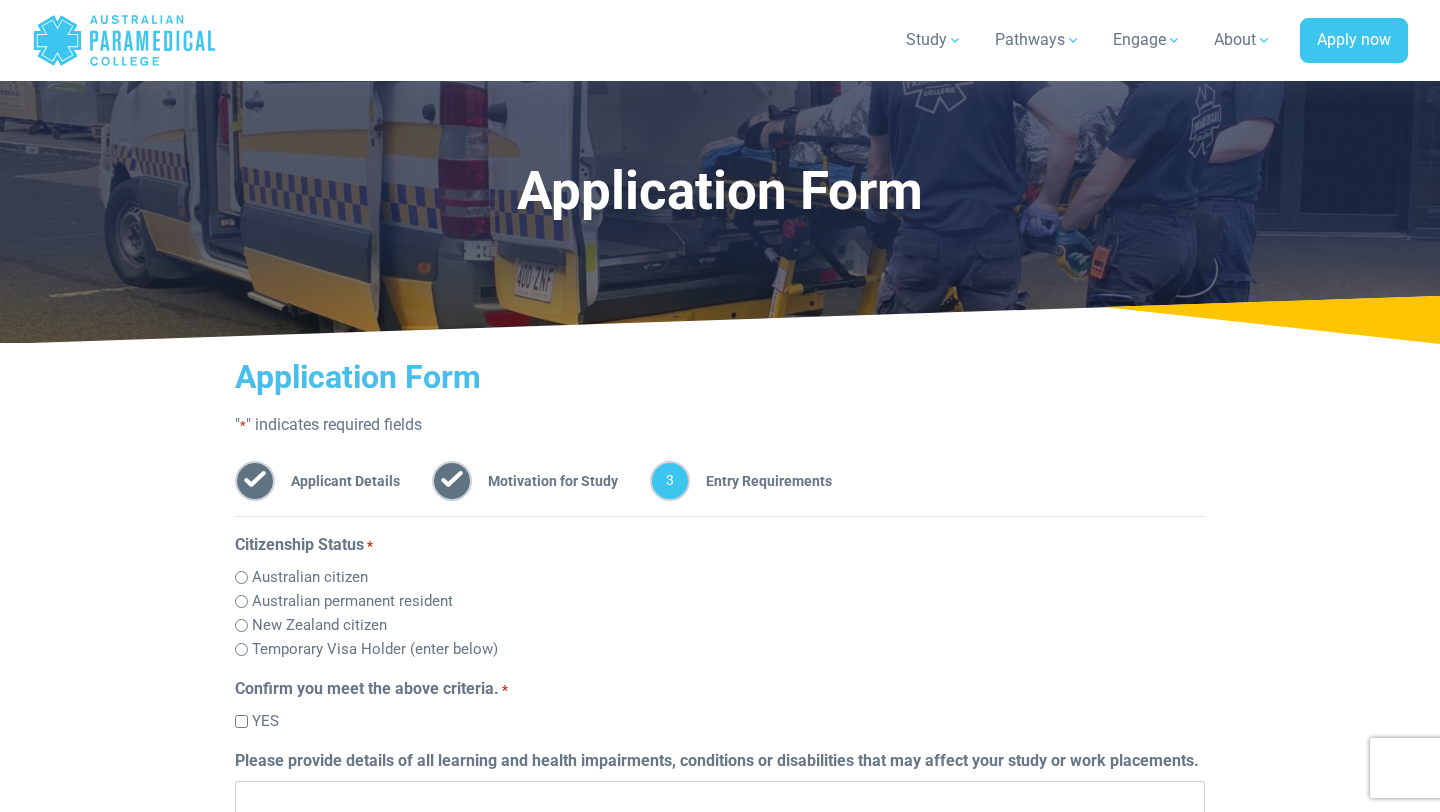 scroll, scrollTop: 358, scrollLeft: 0, axis: vertical 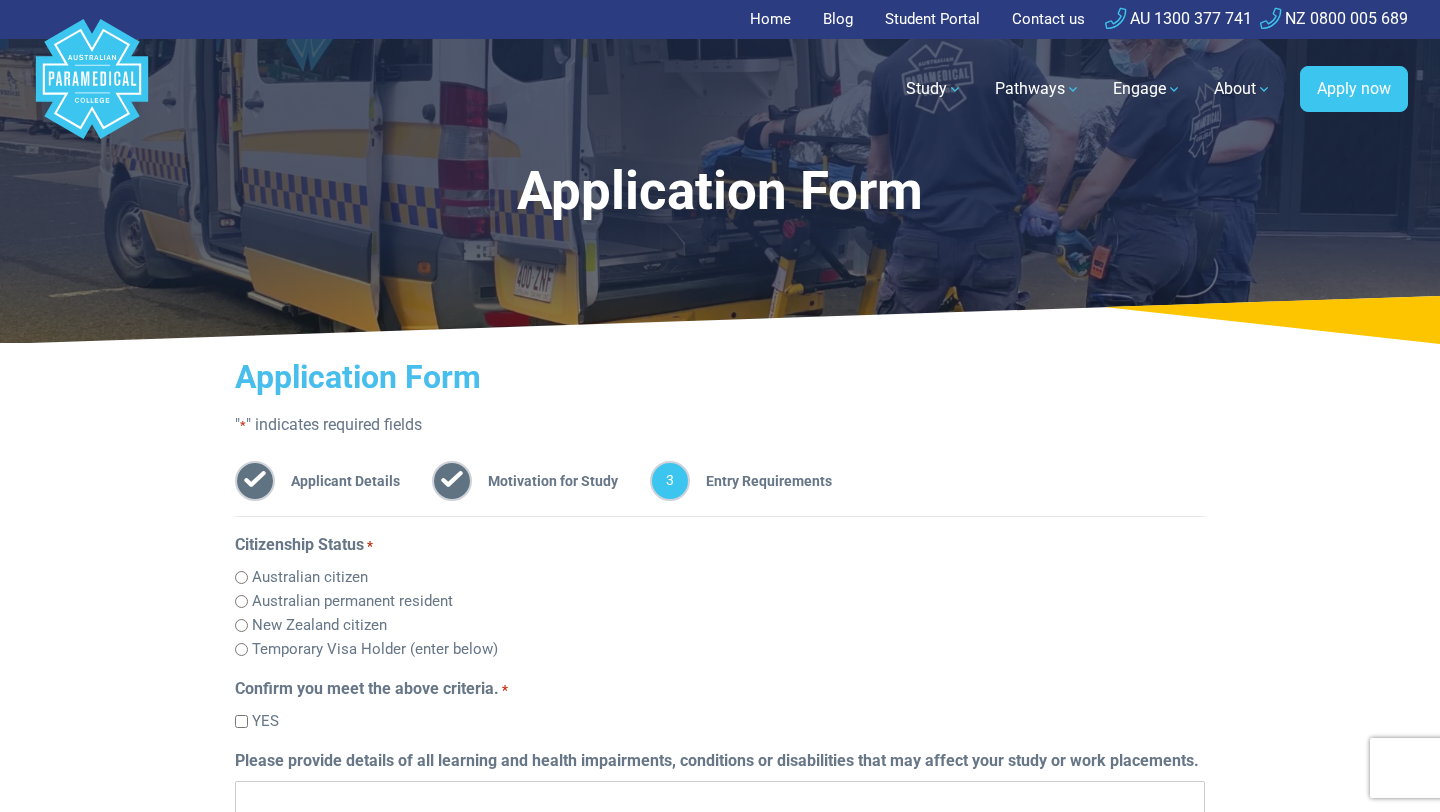 click on "Australian citizen" at bounding box center [310, 577] 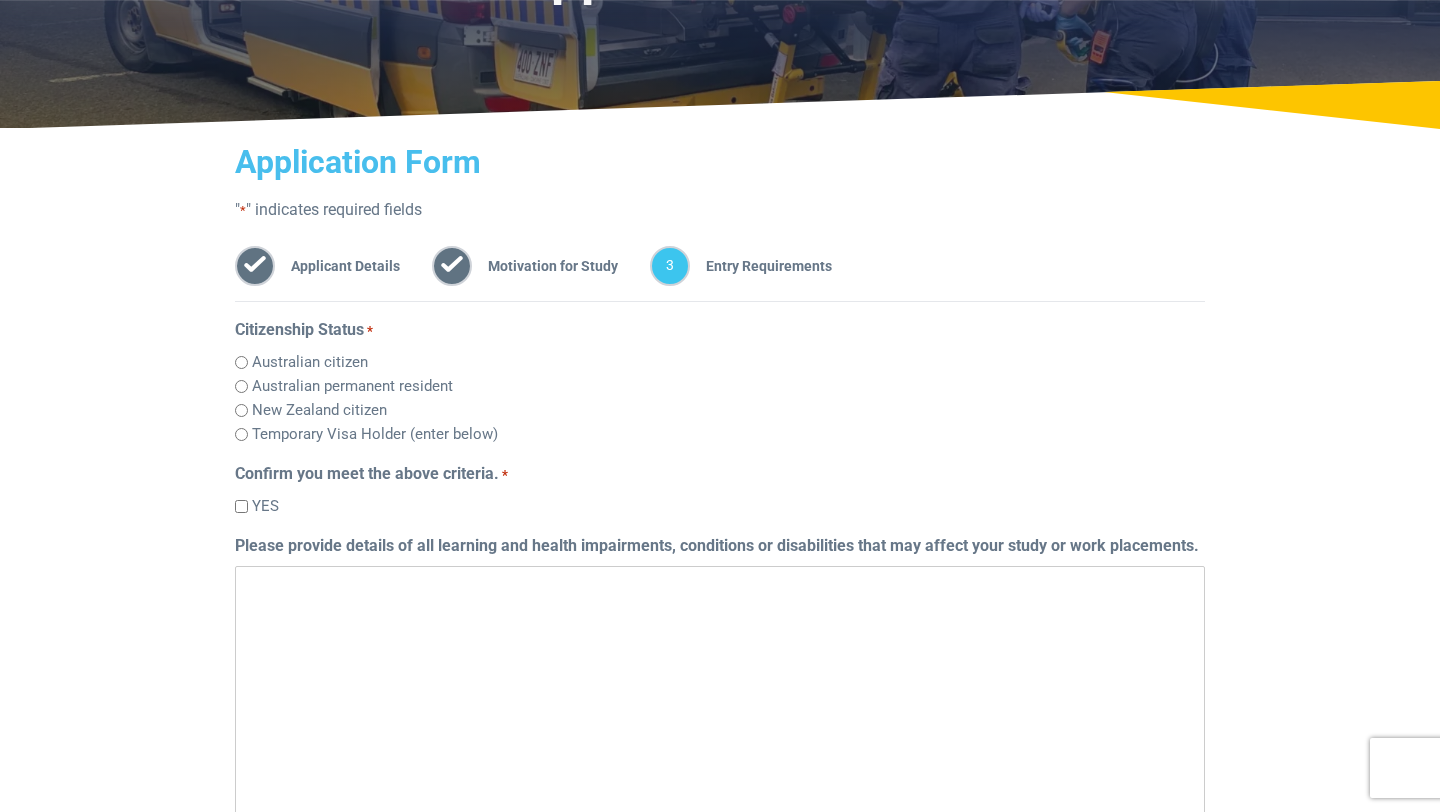 scroll, scrollTop: 224, scrollLeft: 0, axis: vertical 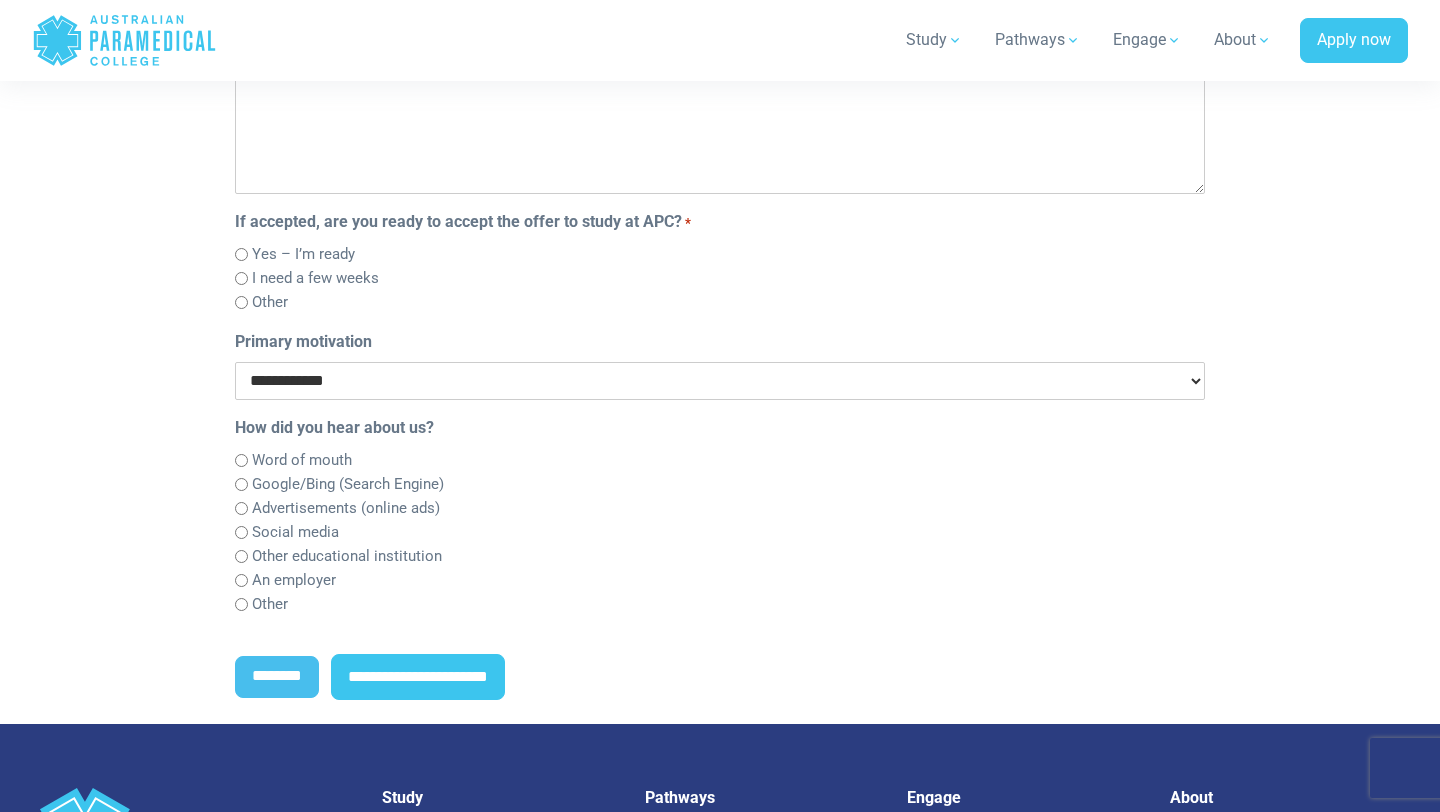 click on "**********" at bounding box center [720, 381] 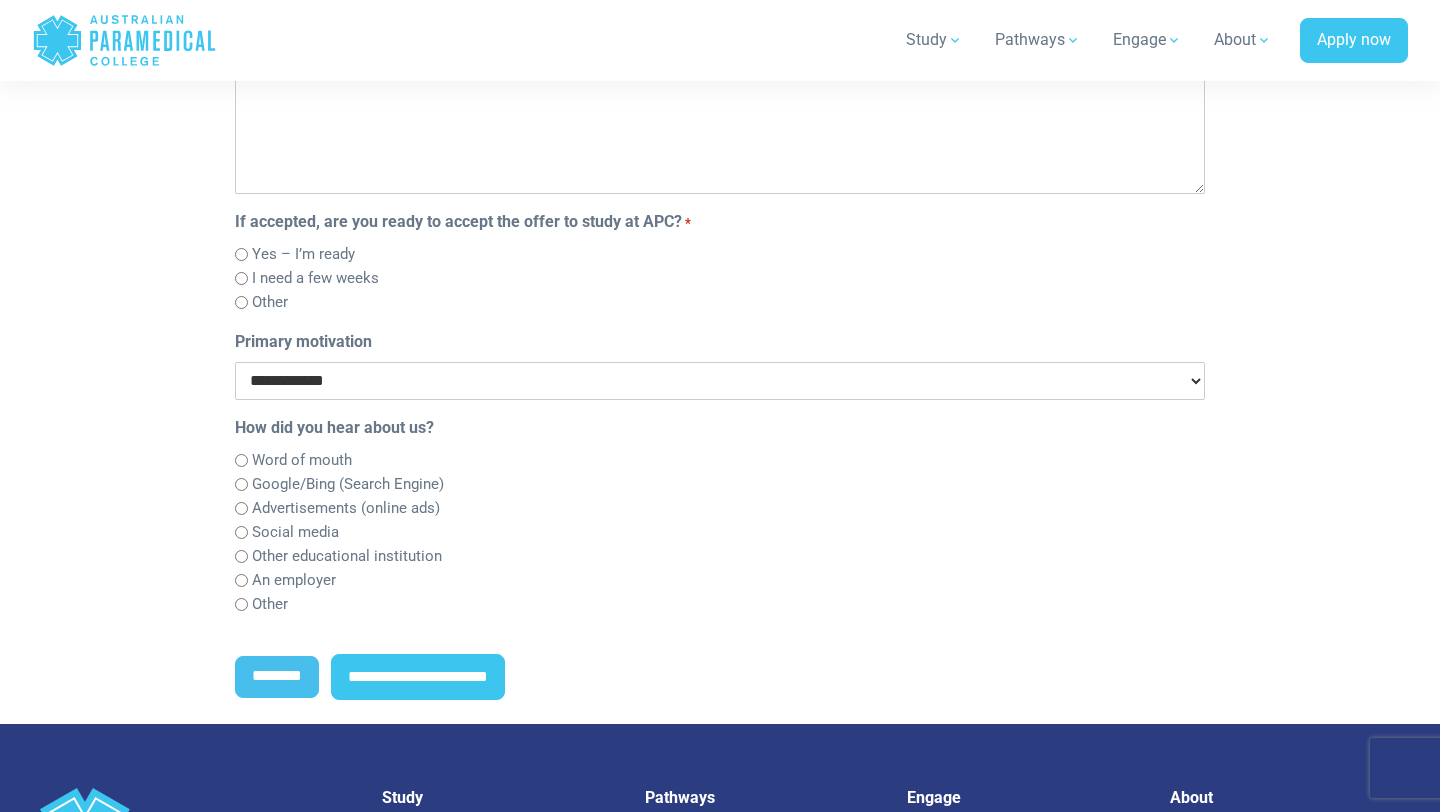 click on "How did you hear about us?
Word of mouth
Google/Bing (Search Engine)
Advertisements (online ads)
Social media
Other educational institution
An employer
Other" at bounding box center [720, 516] 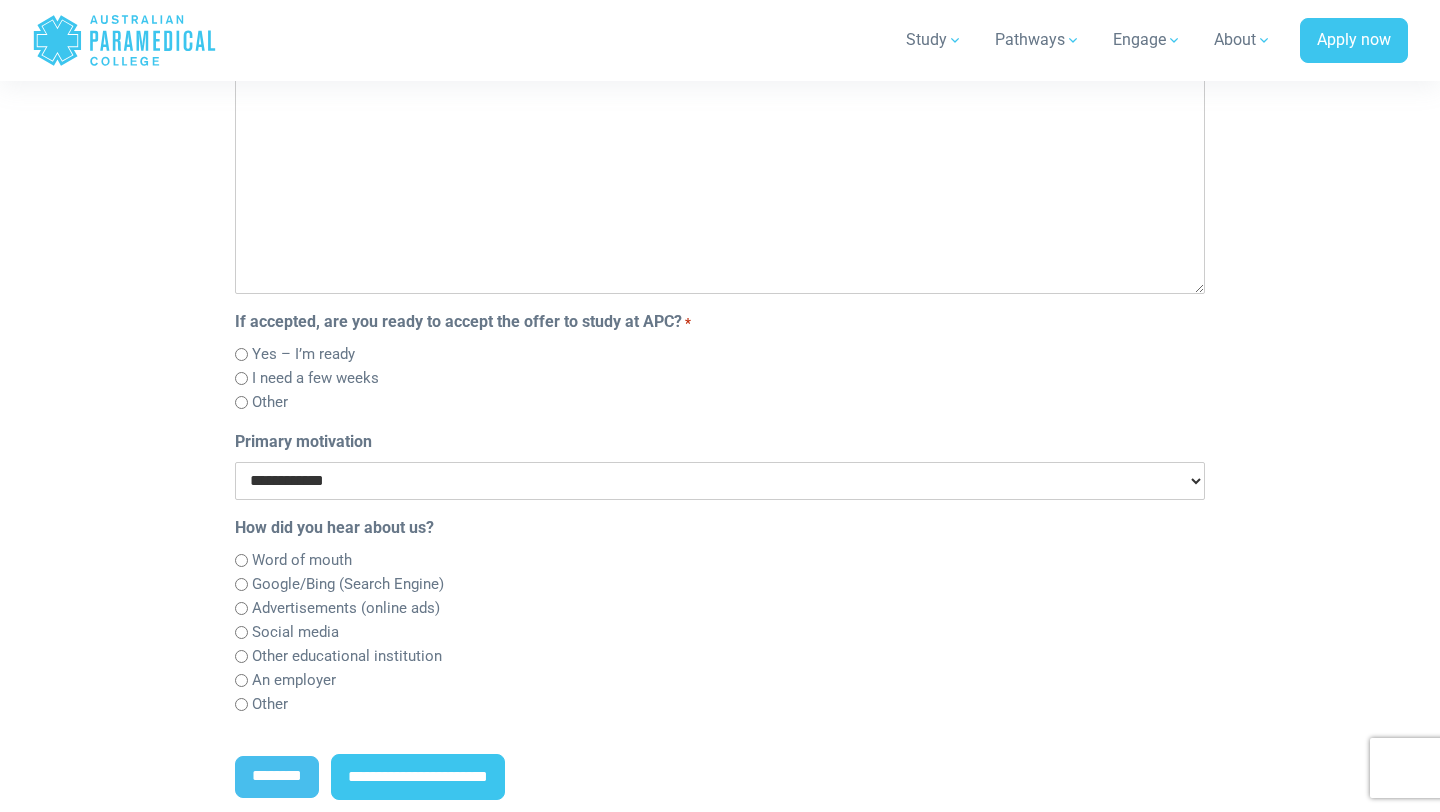 scroll, scrollTop: 767, scrollLeft: 0, axis: vertical 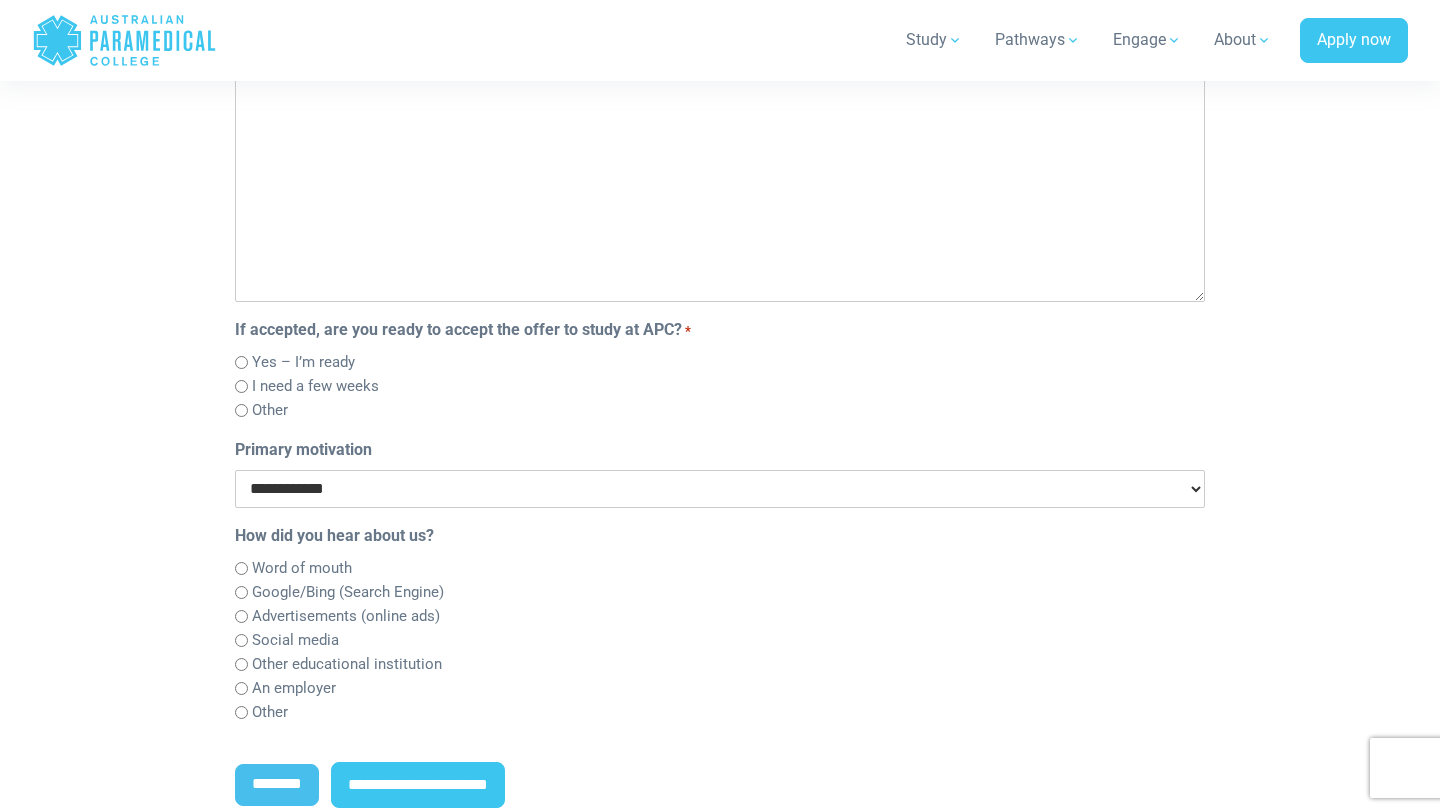 click on "Word of mouth" at bounding box center (302, 568) 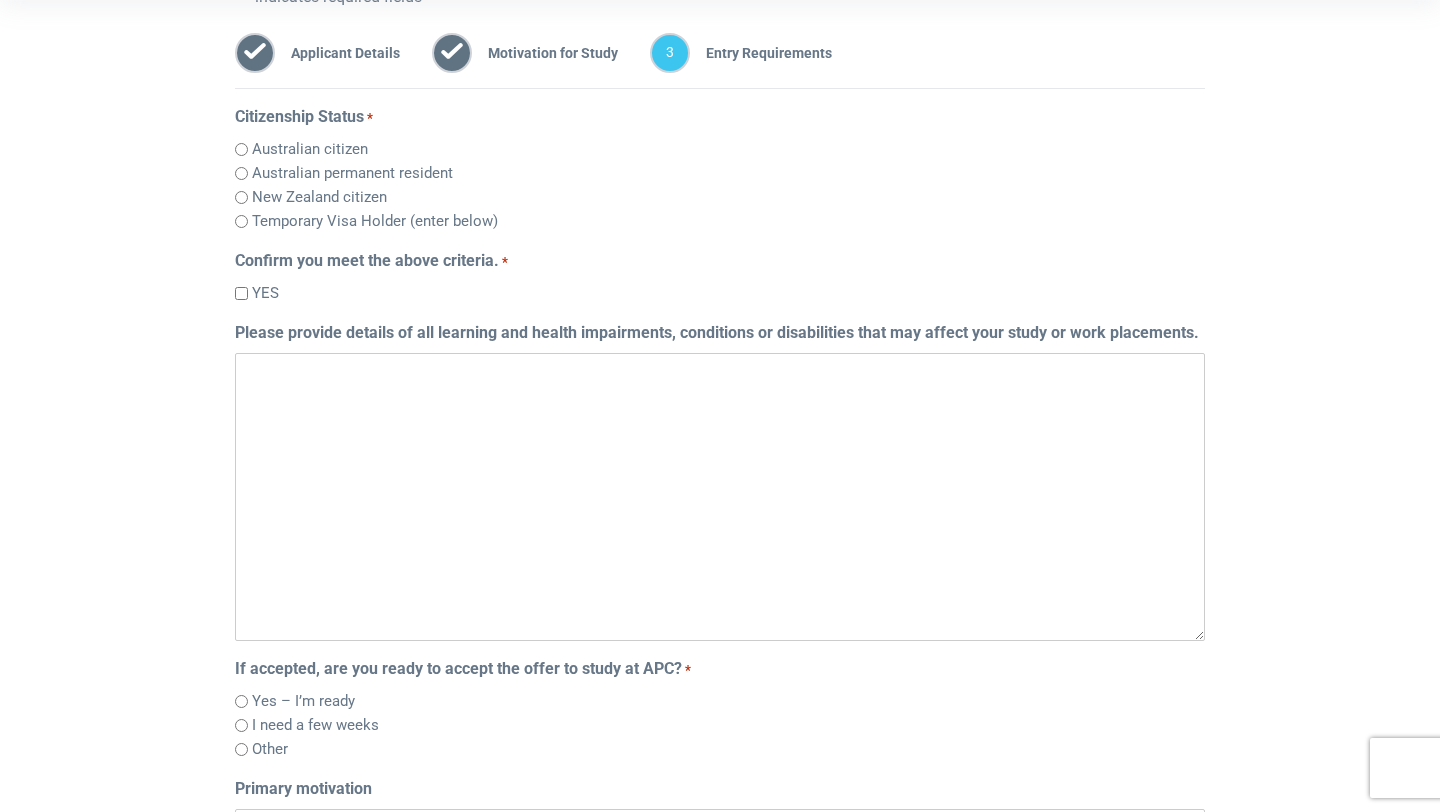 scroll, scrollTop: 425, scrollLeft: 0, axis: vertical 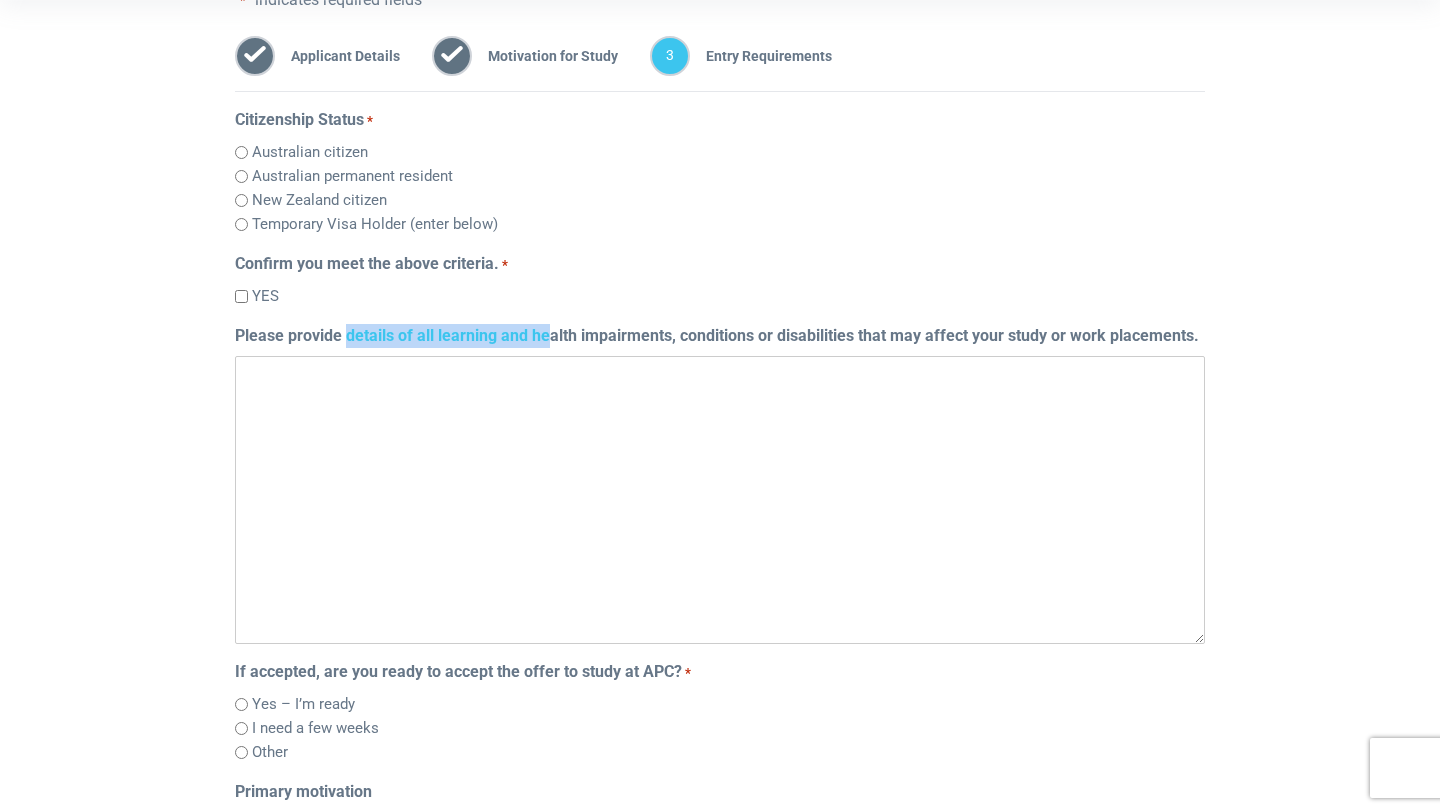 drag, startPoint x: 348, startPoint y: 335, endPoint x: 546, endPoint y: 346, distance: 198.30531 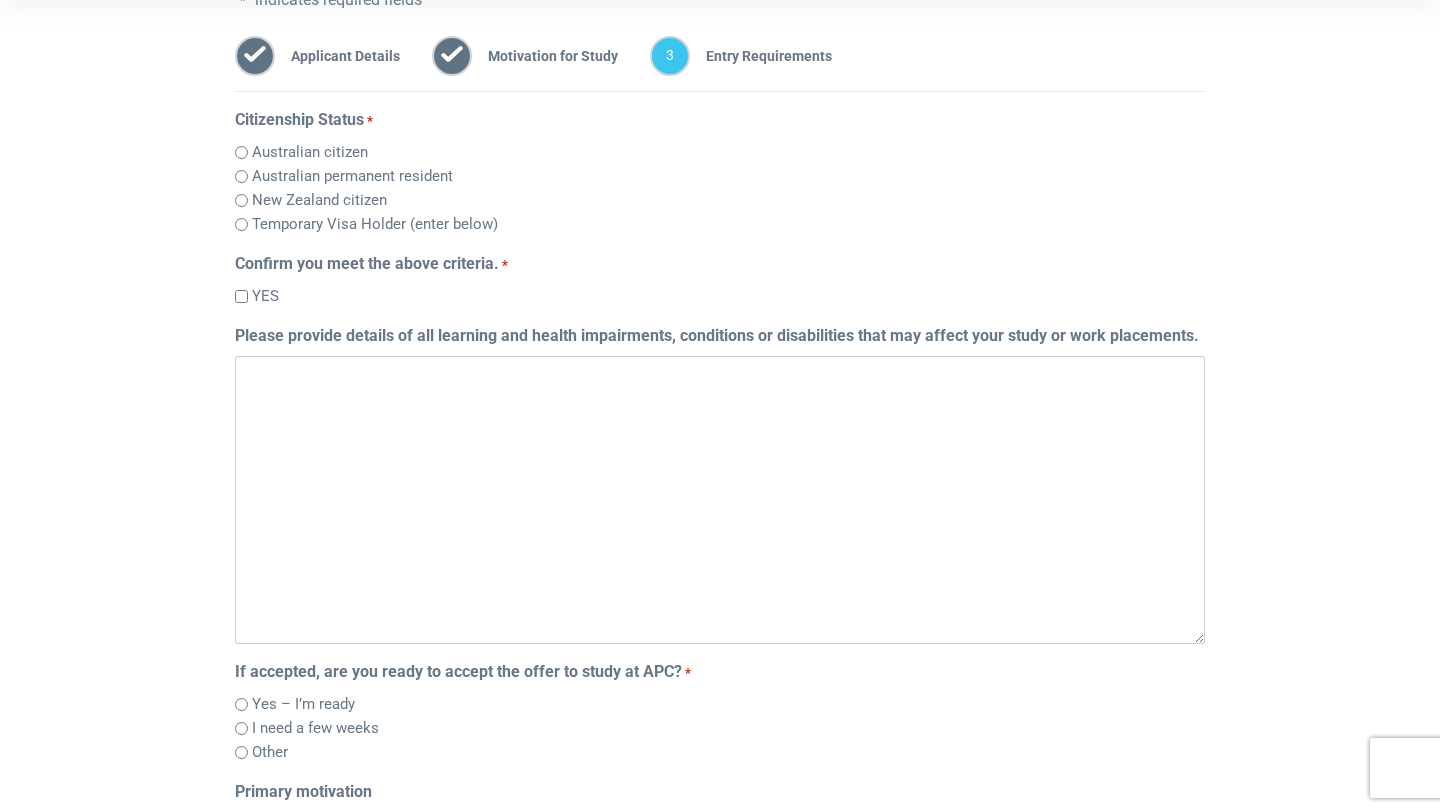 click on "YES" at bounding box center (720, 296) 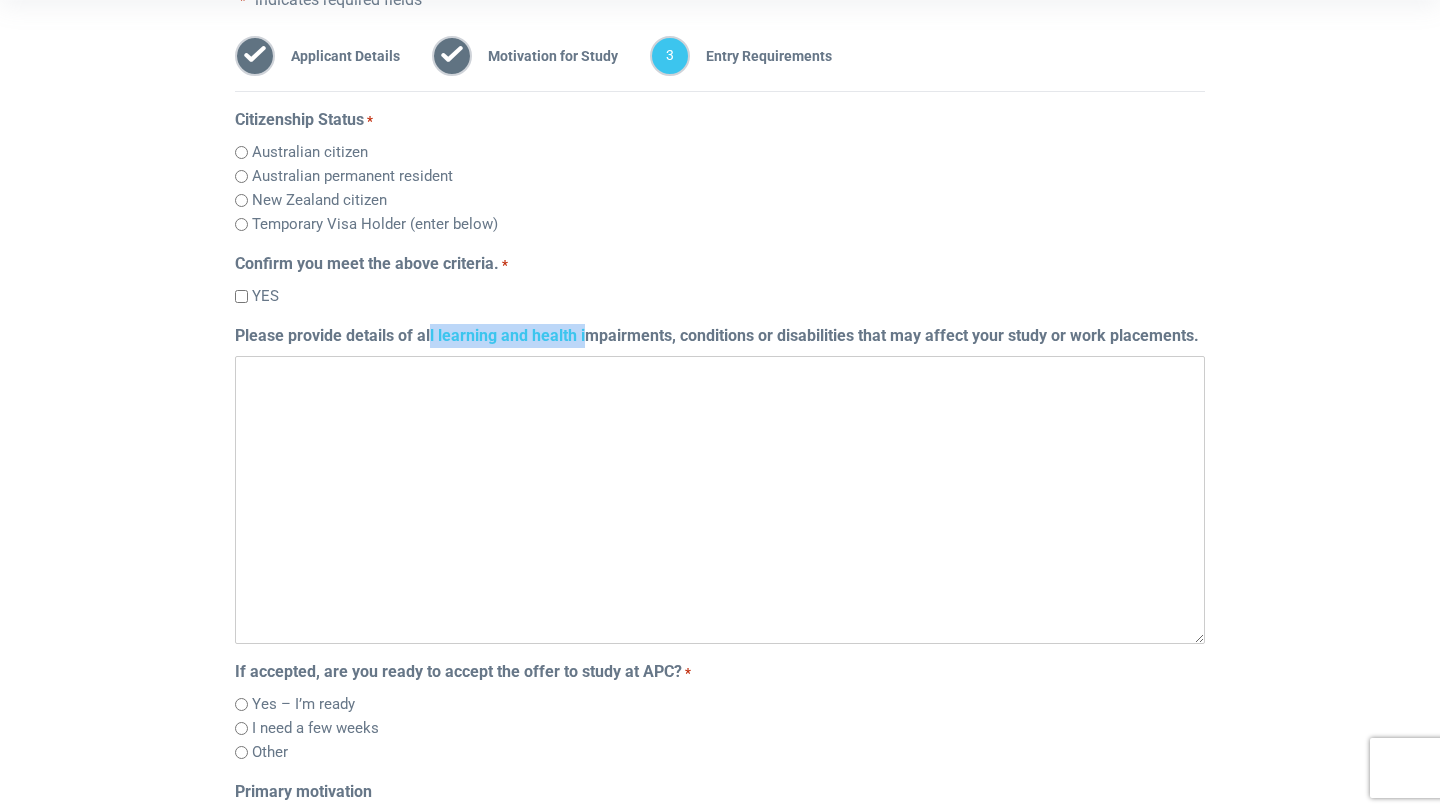 drag, startPoint x: 429, startPoint y: 338, endPoint x: 589, endPoint y: 339, distance: 160.00313 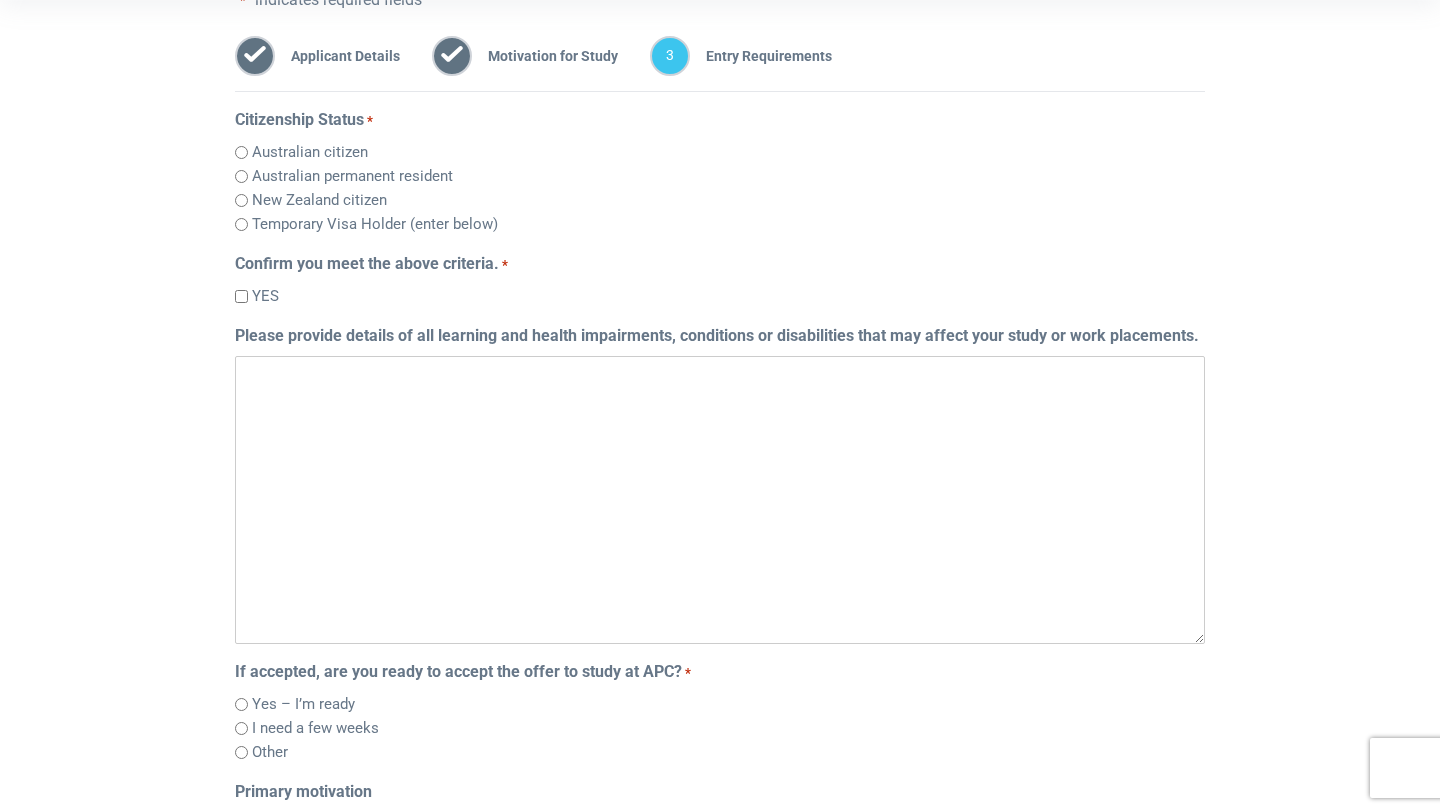 click on "YES" at bounding box center (720, 296) 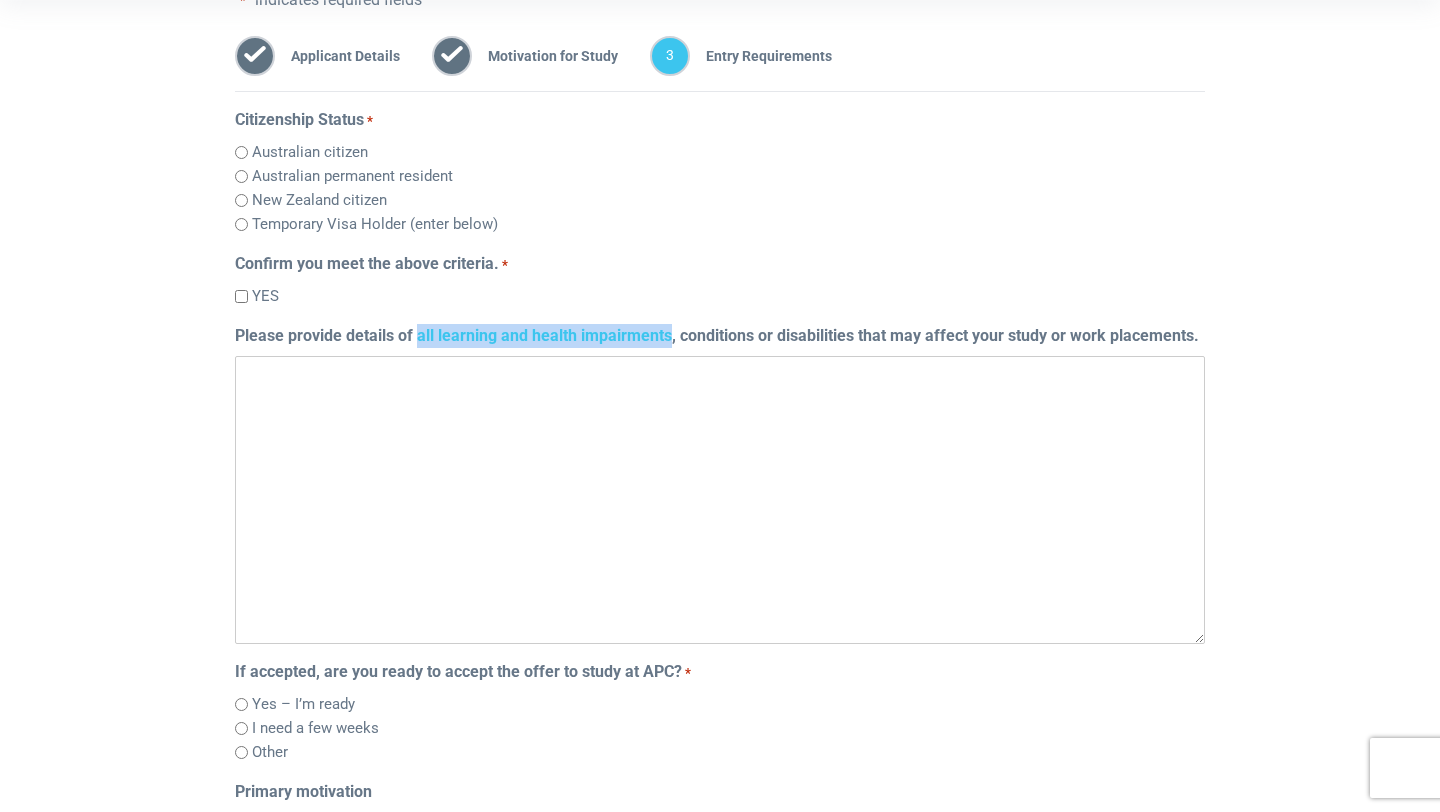 drag, startPoint x: 417, startPoint y: 330, endPoint x: 668, endPoint y: 340, distance: 251.19913 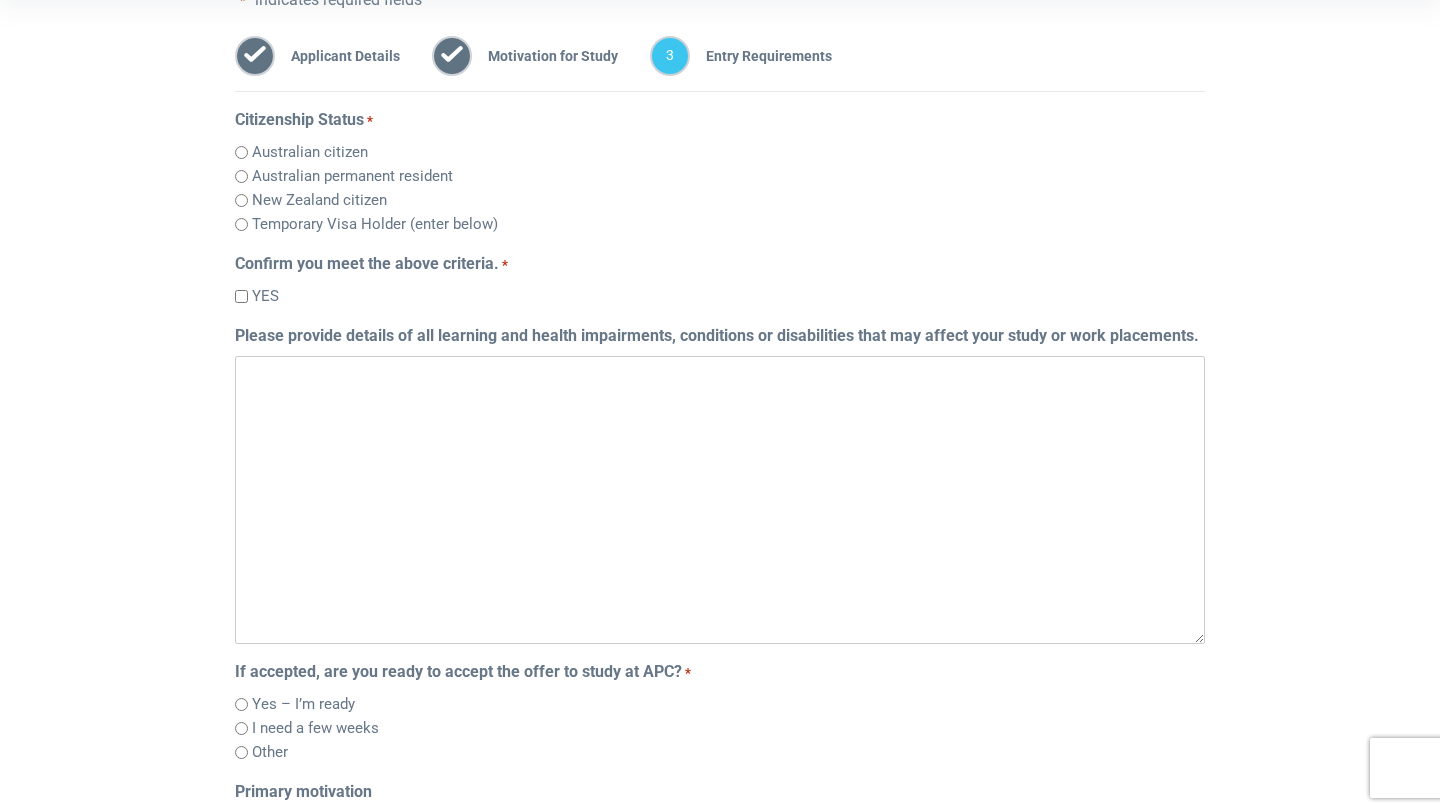 click on "Please provide details of all learning and health impairments, conditions or disabilities that may affect your study or work placements." at bounding box center (720, 500) 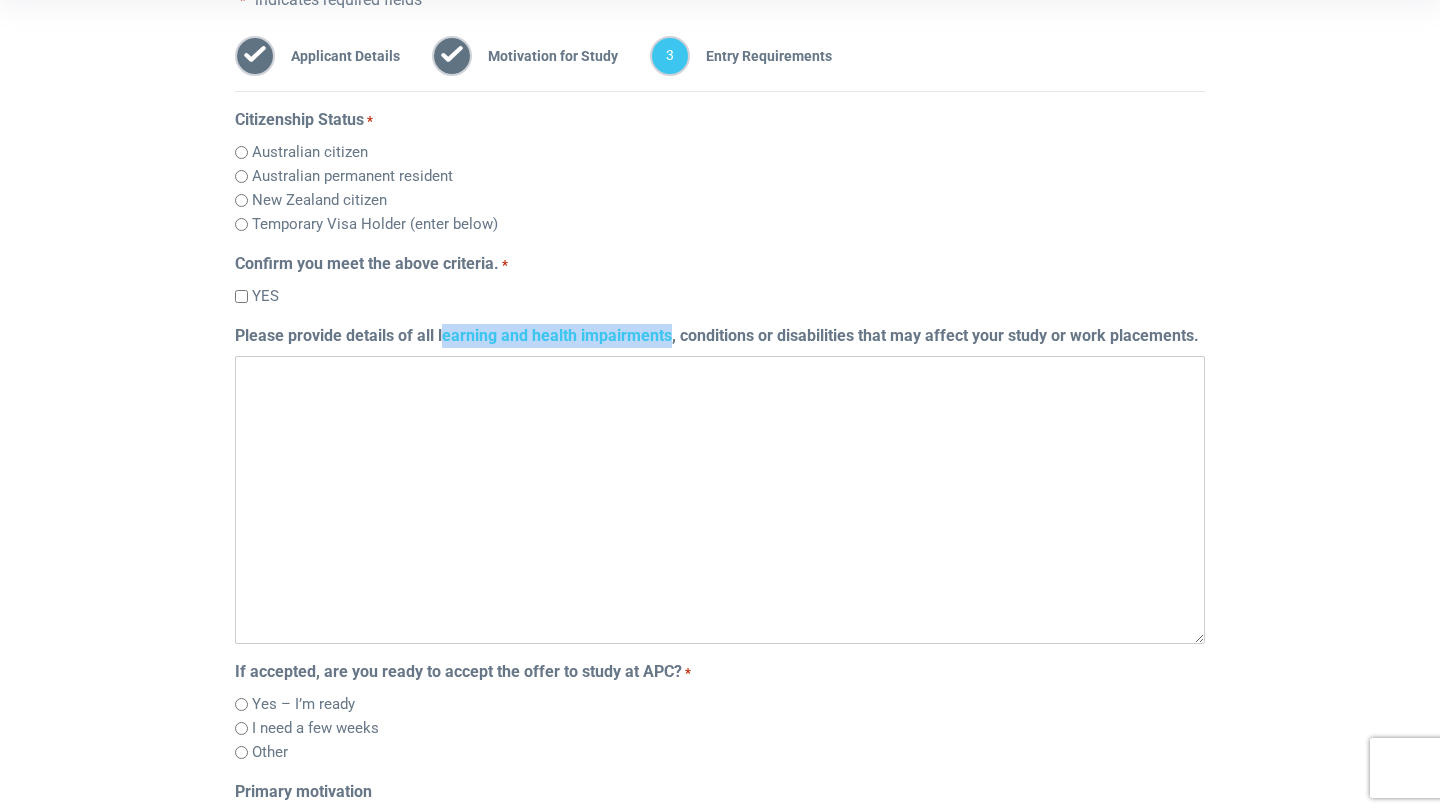 drag, startPoint x: 439, startPoint y: 339, endPoint x: 670, endPoint y: 349, distance: 231.21635 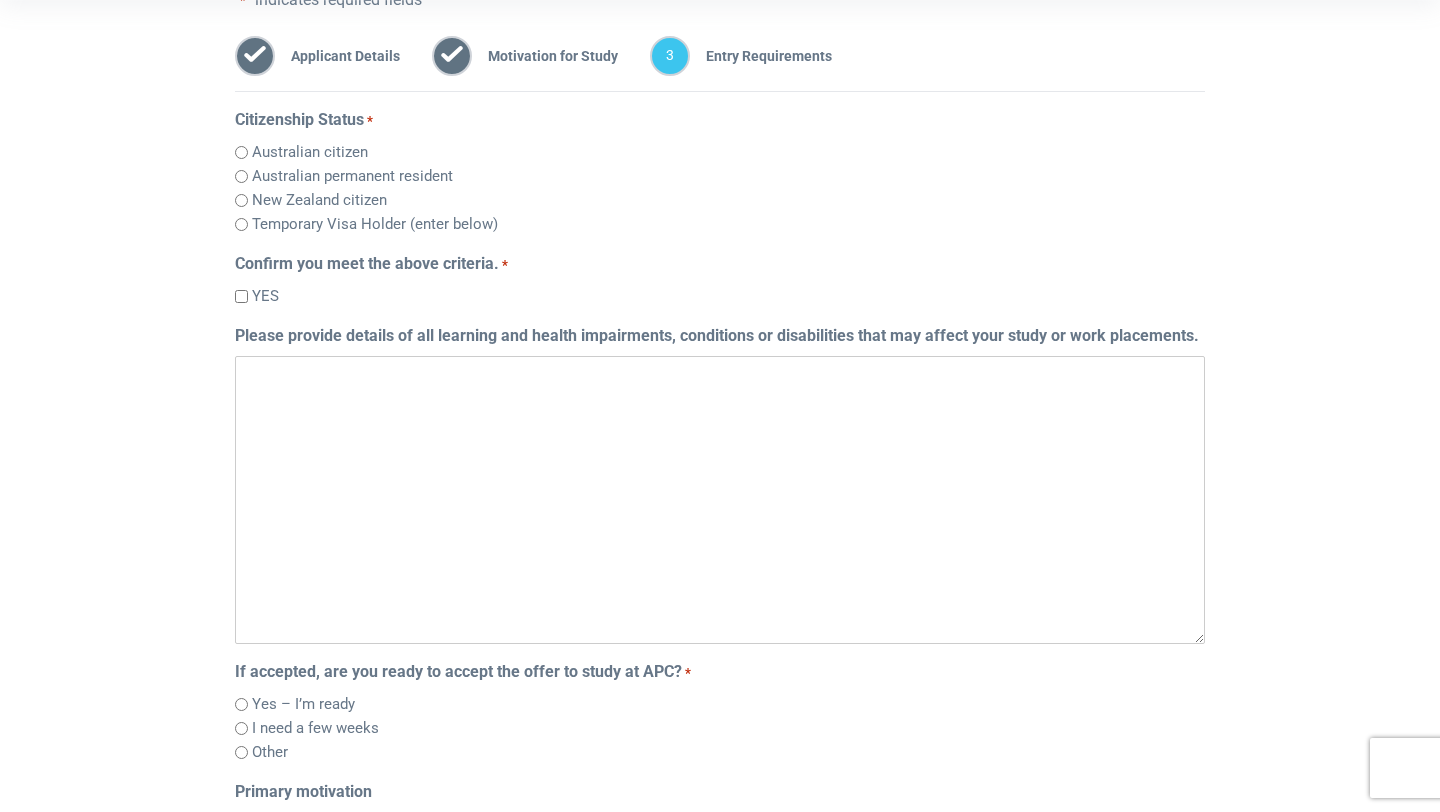 click on "Please provide details of all learning and health impairments, conditions or disabilities that may affect your study or work placements." at bounding box center (720, 500) 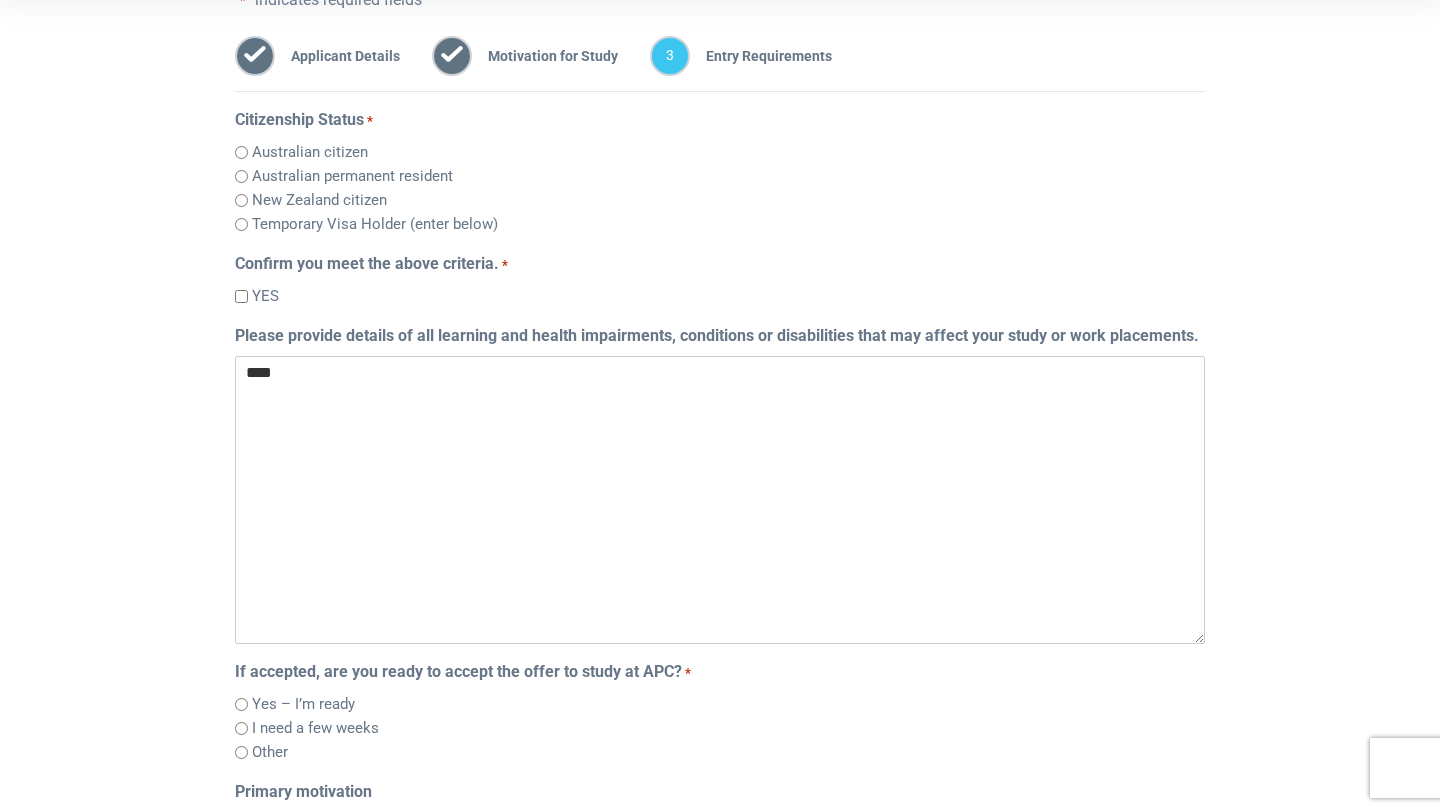 type on "****" 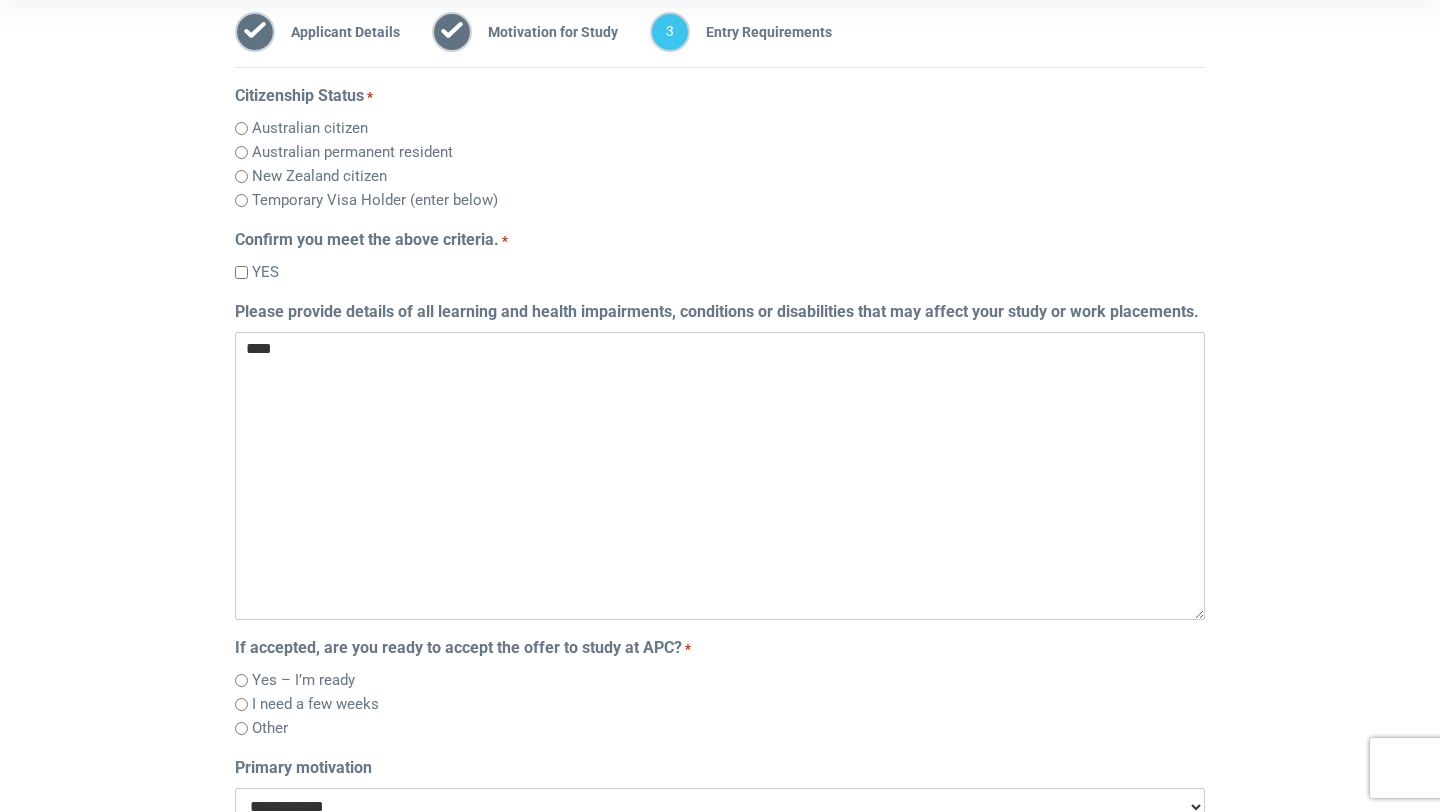 click on "Home
Blog
Student Portal
Contact us
AU 1300 377 741
NZ 0800 005 689
.logo-block-c1{fill:#3CC5EE;}
.logo-block-c2{fill:#FFF;}" at bounding box center (720, 815) 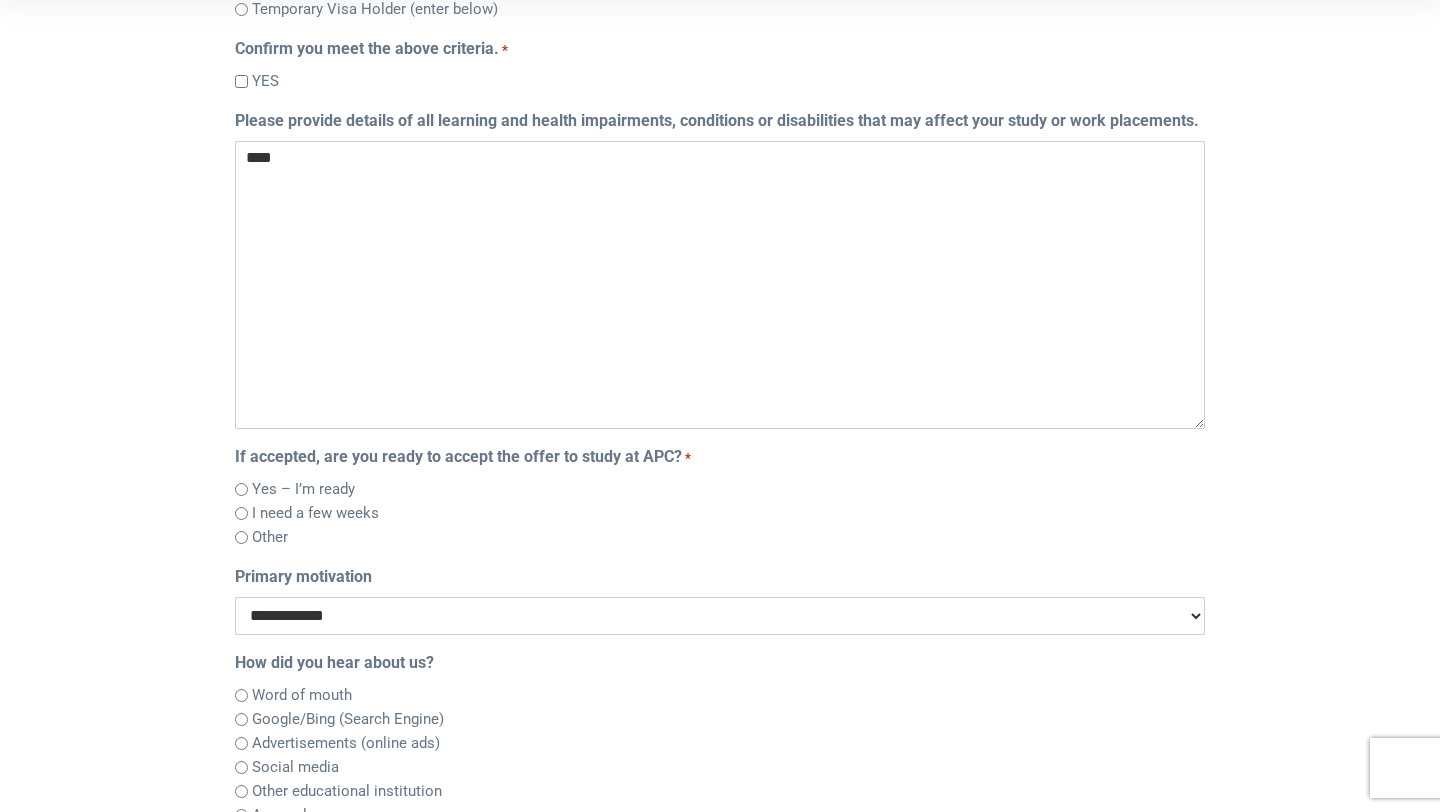 scroll, scrollTop: 642, scrollLeft: 0, axis: vertical 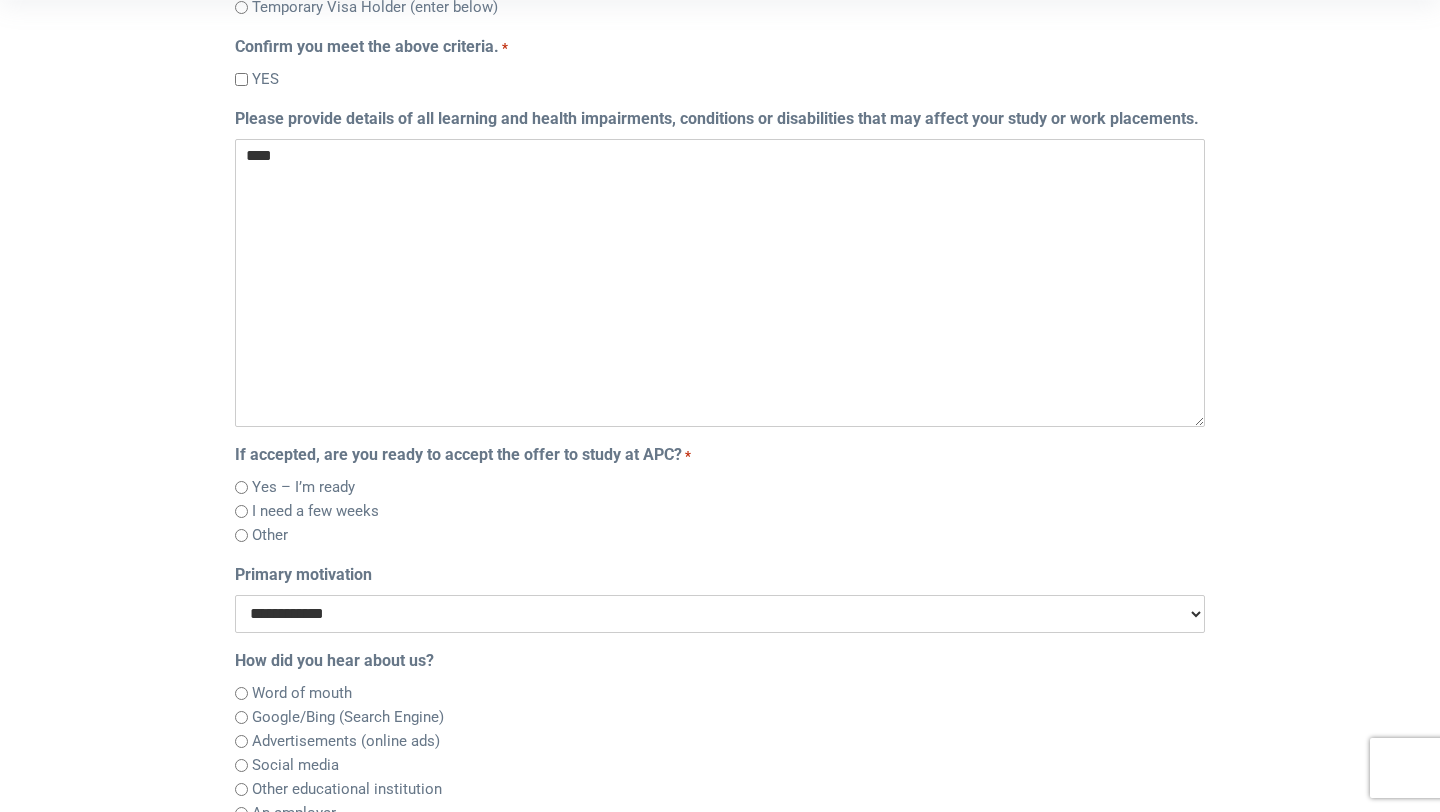 click on "Other" at bounding box center (270, 535) 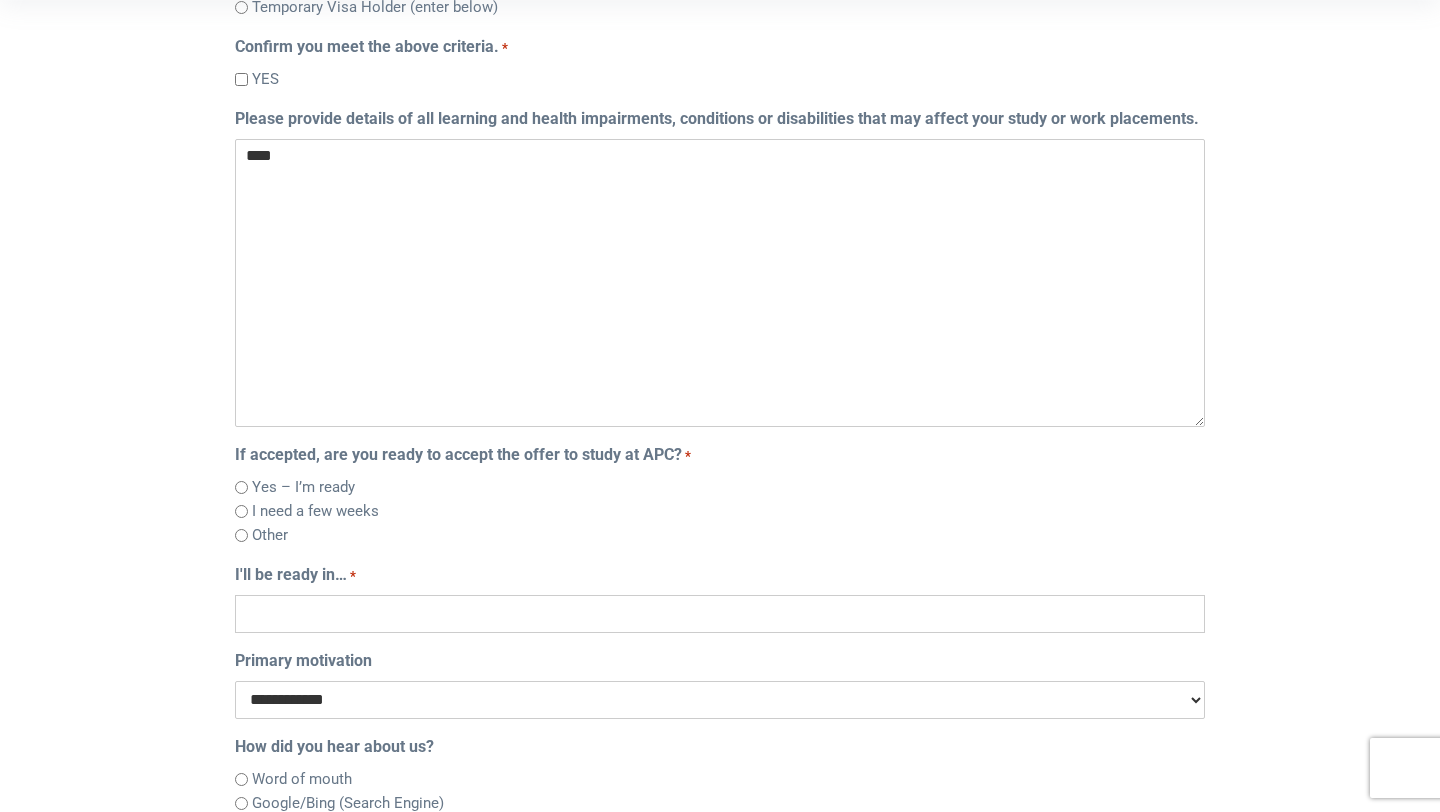 click on "I need a few weeks" at bounding box center [315, 511] 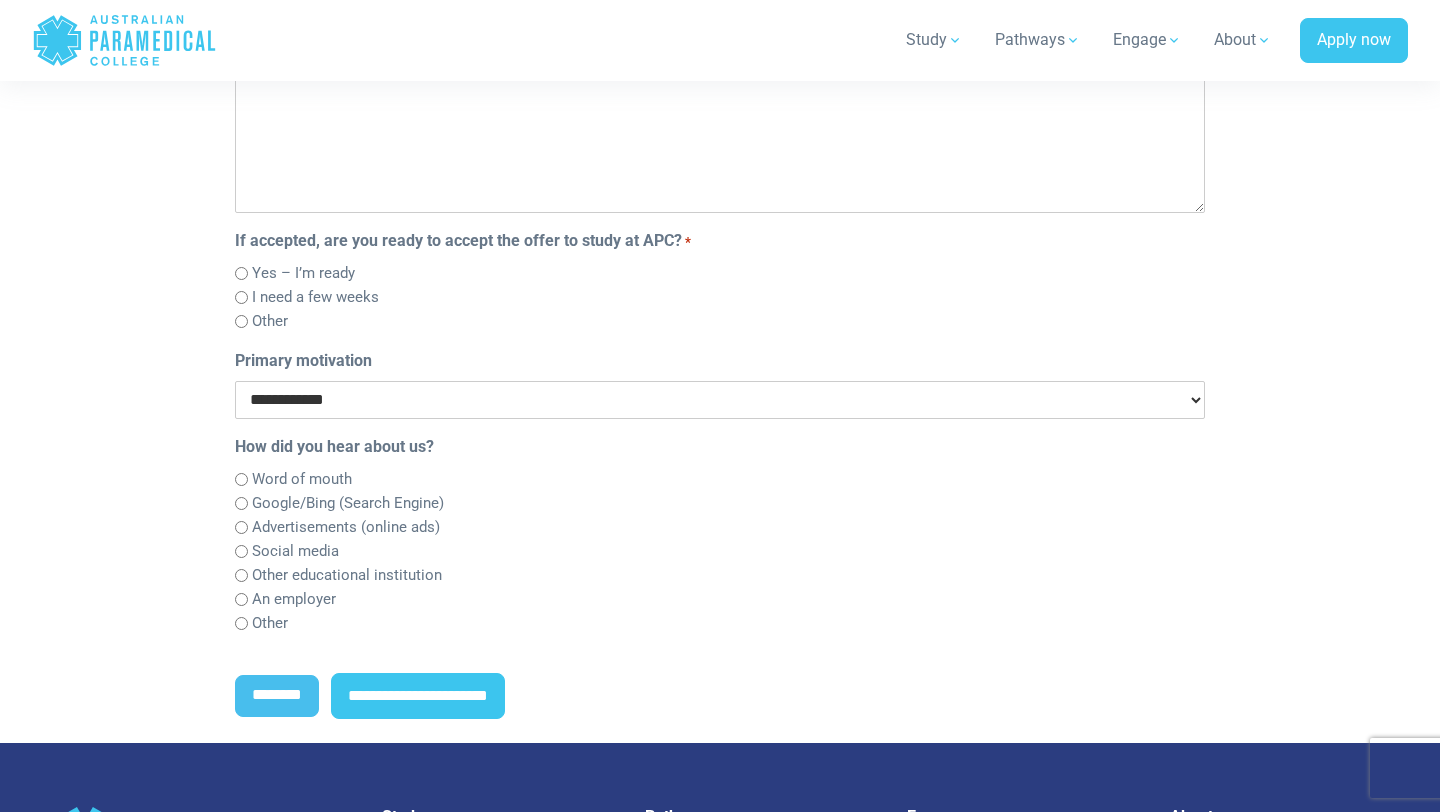 scroll, scrollTop: 853, scrollLeft: 0, axis: vertical 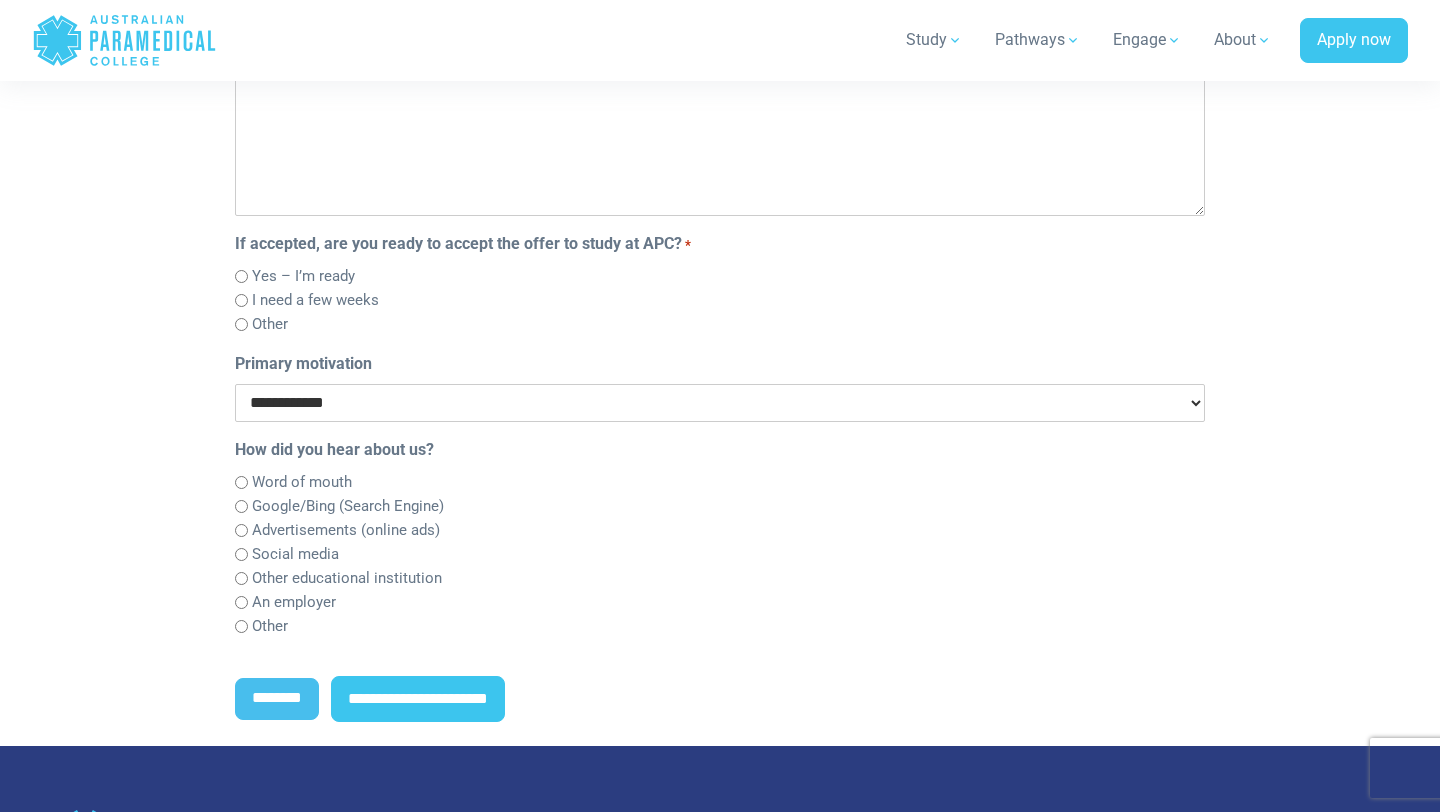 click on "Yes – I’m ready" at bounding box center [303, 276] 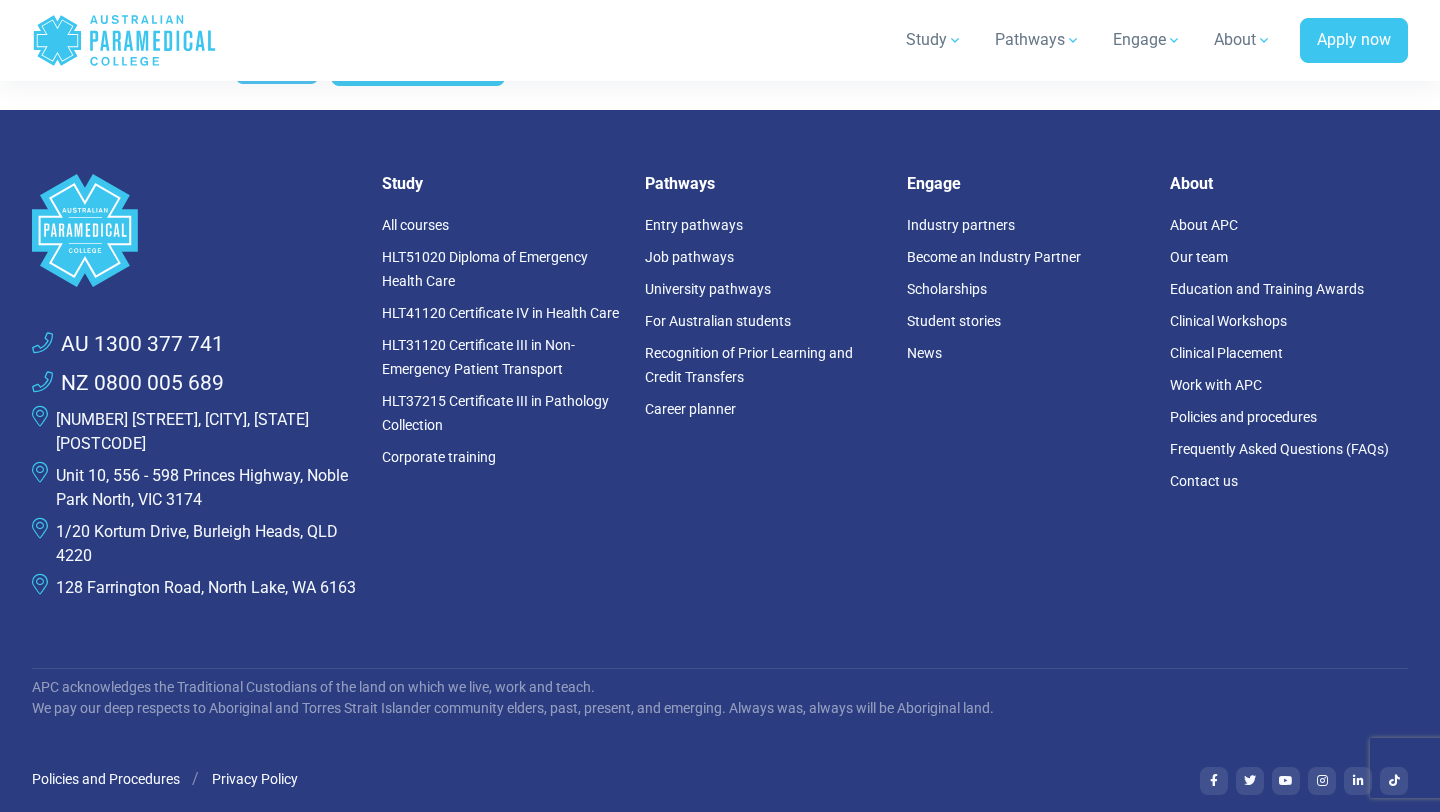 scroll, scrollTop: 1092, scrollLeft: 0, axis: vertical 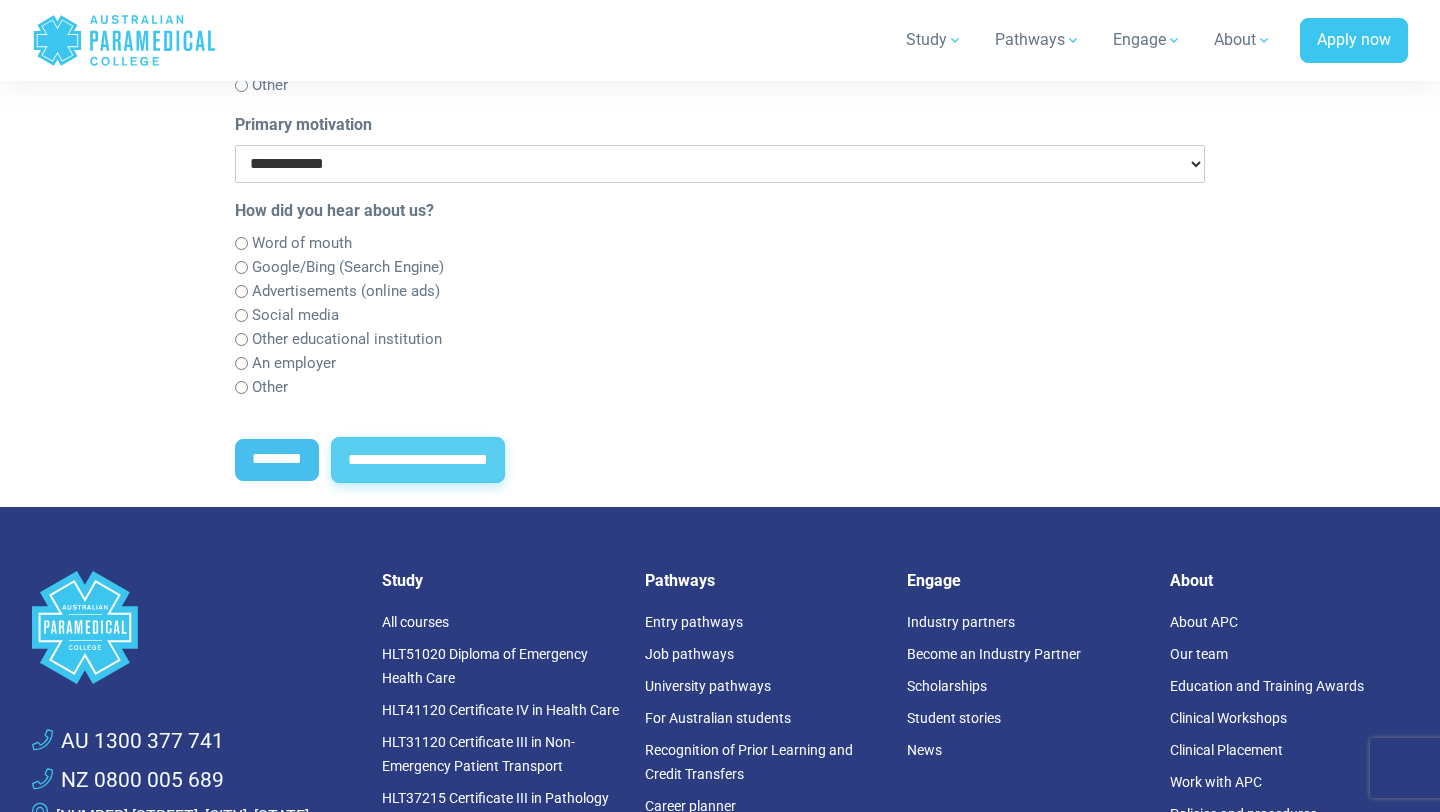 click on "**********" at bounding box center (418, 460) 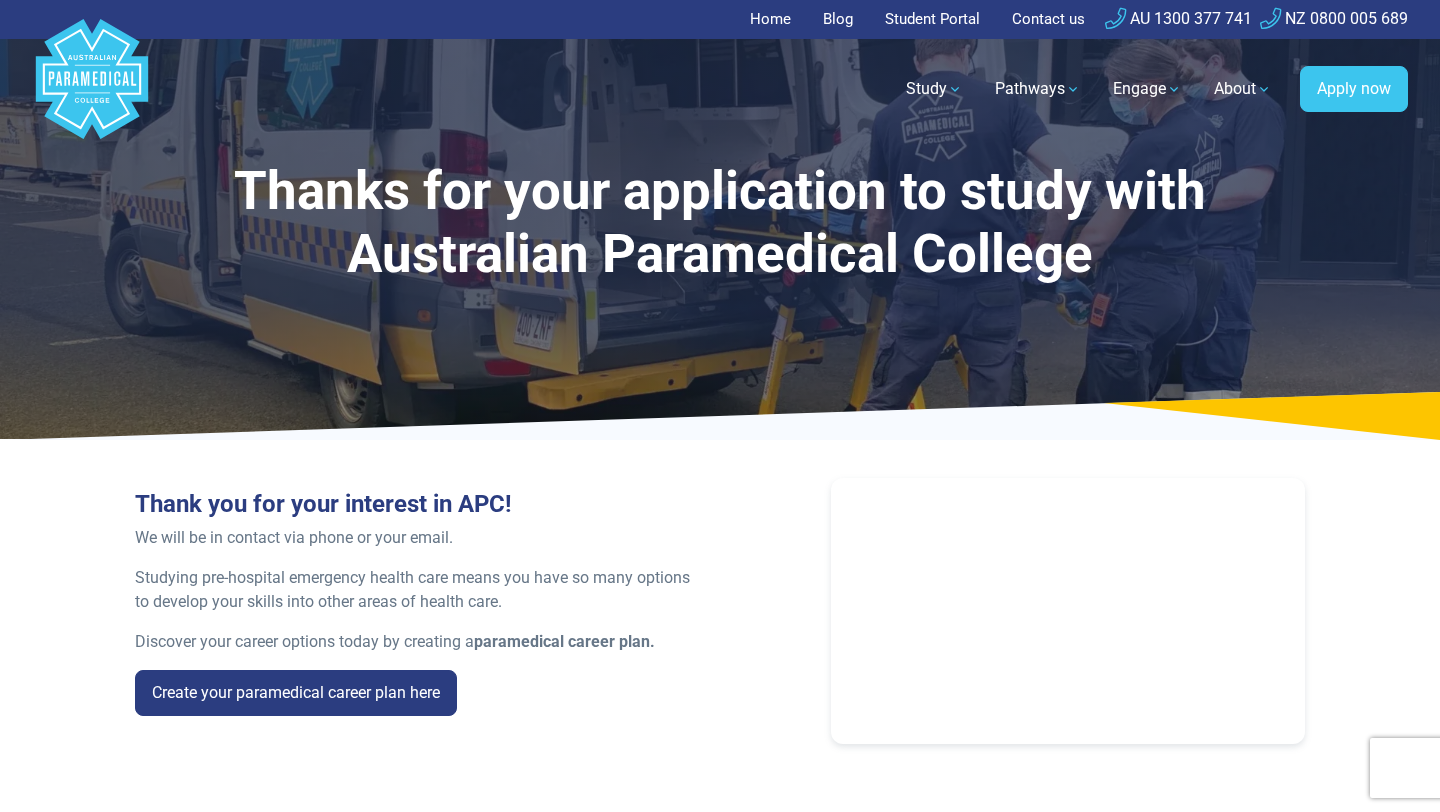 scroll, scrollTop: 0, scrollLeft: 0, axis: both 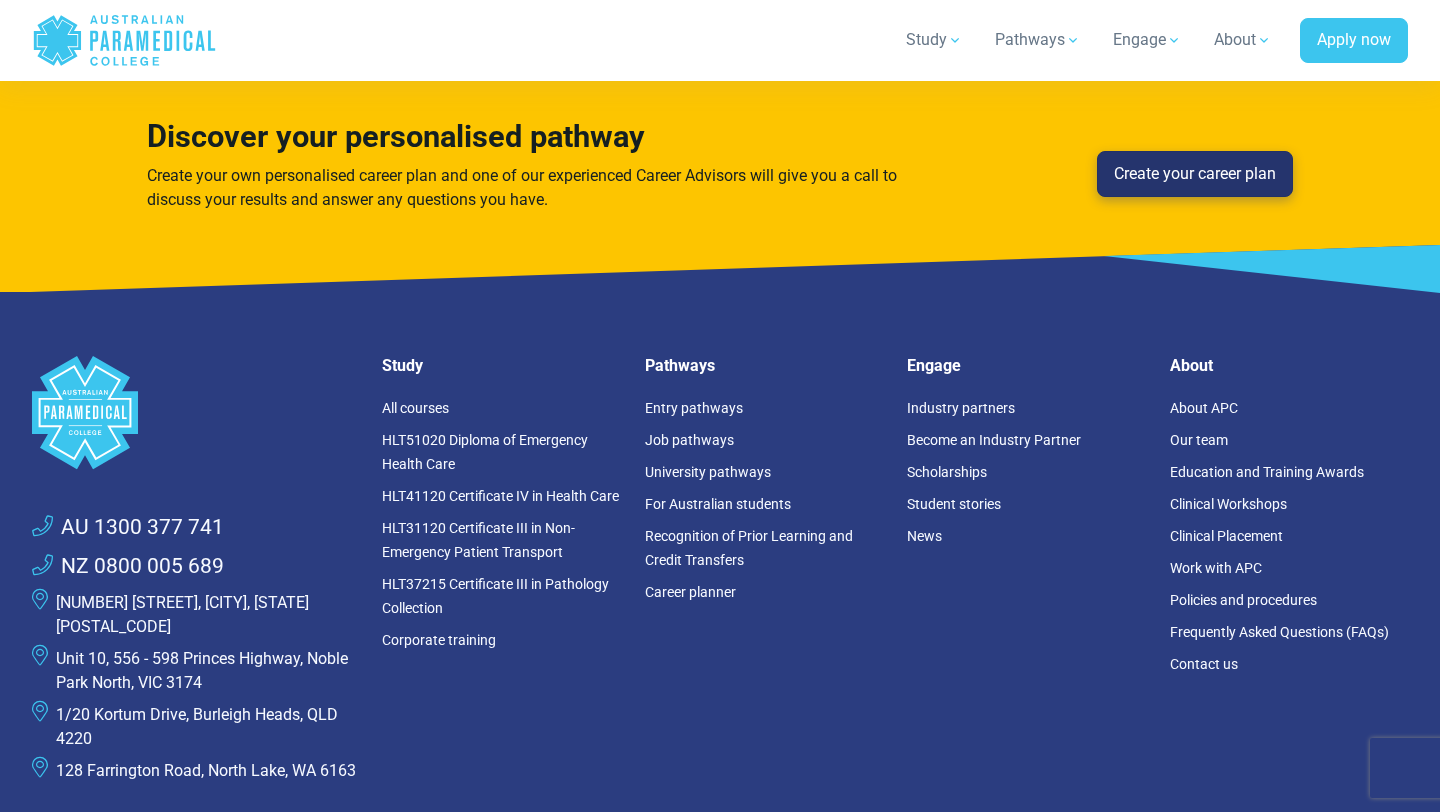 click on "Create your career plan" at bounding box center [1195, 174] 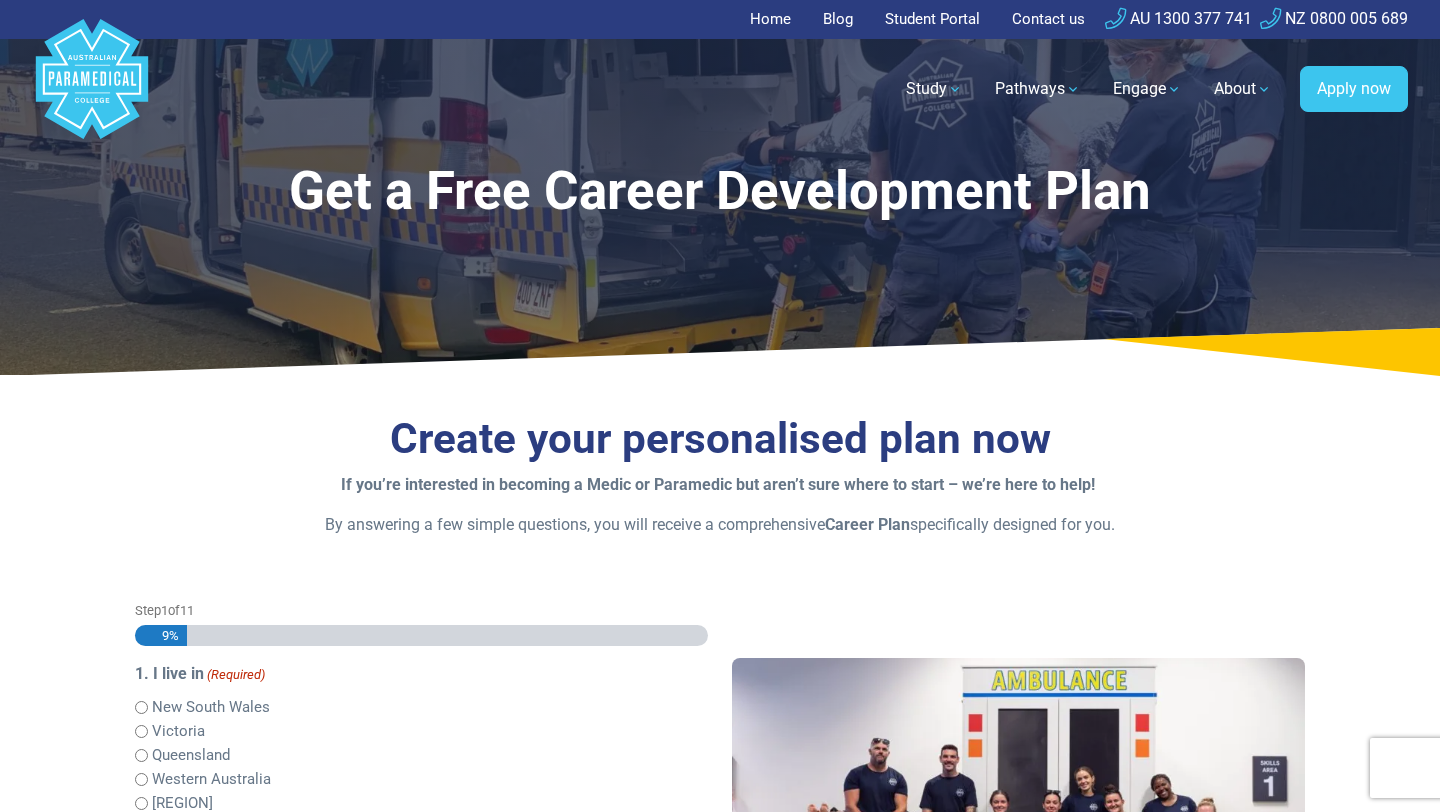 scroll, scrollTop: 0, scrollLeft: 0, axis: both 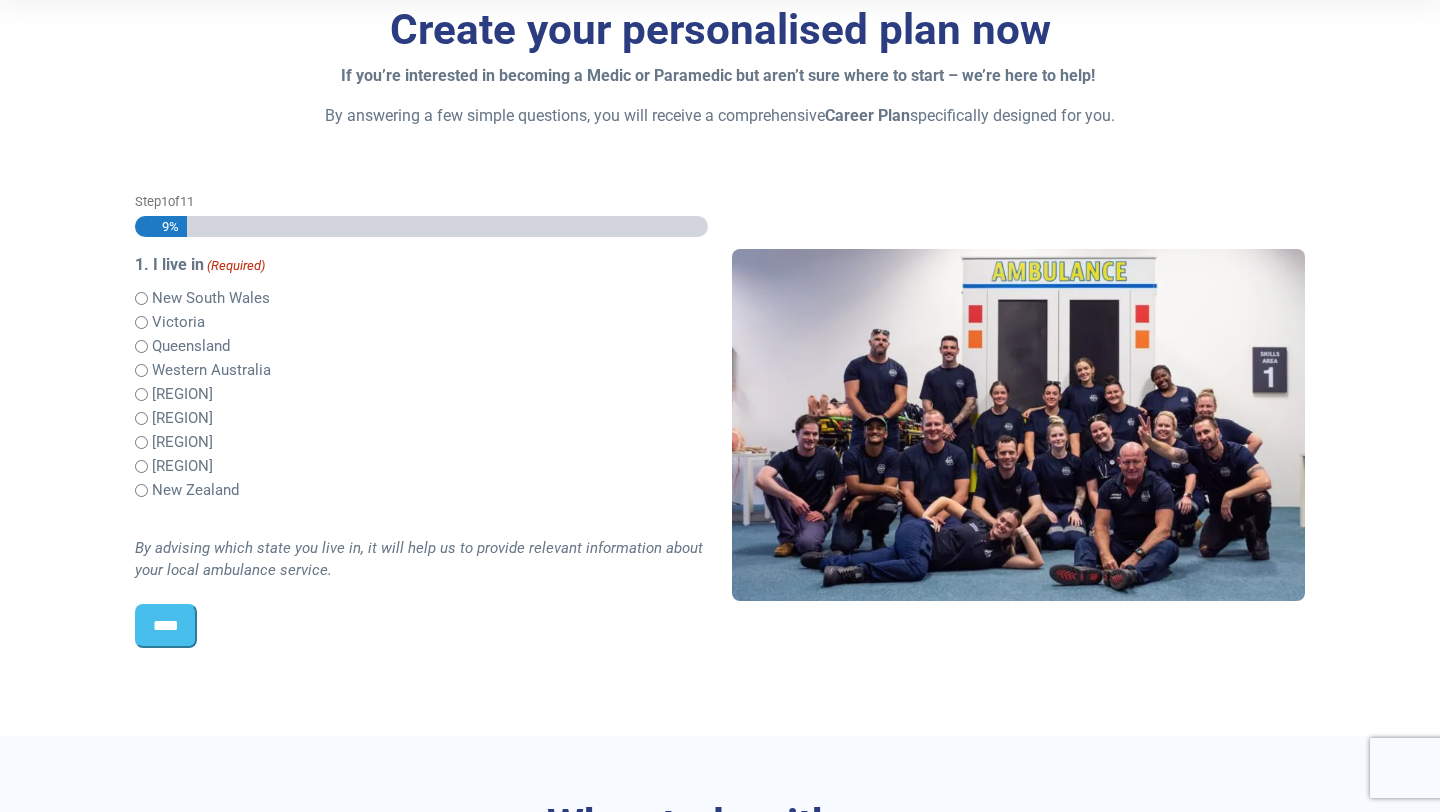 click on "****" at bounding box center [166, 626] 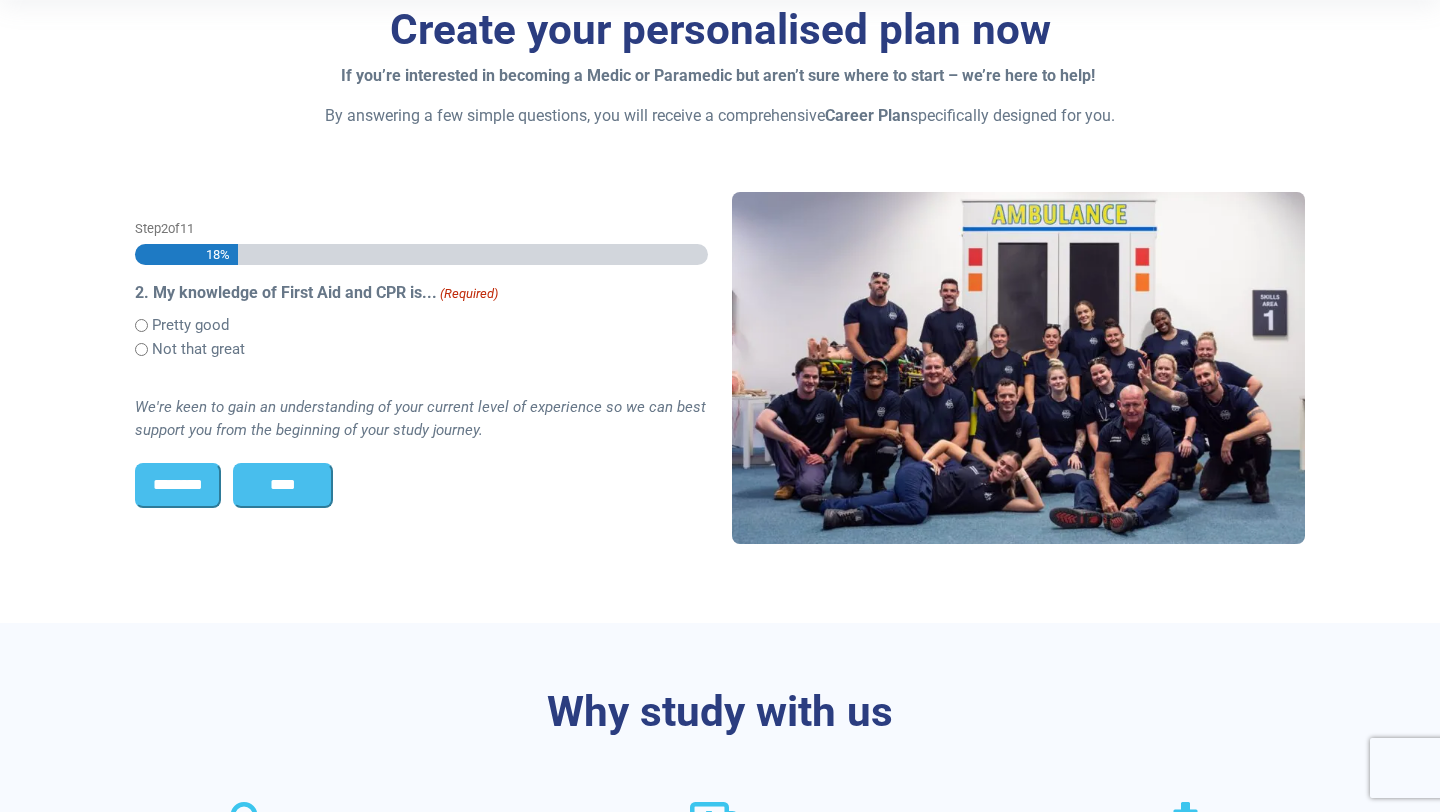 scroll, scrollTop: 528, scrollLeft: 0, axis: vertical 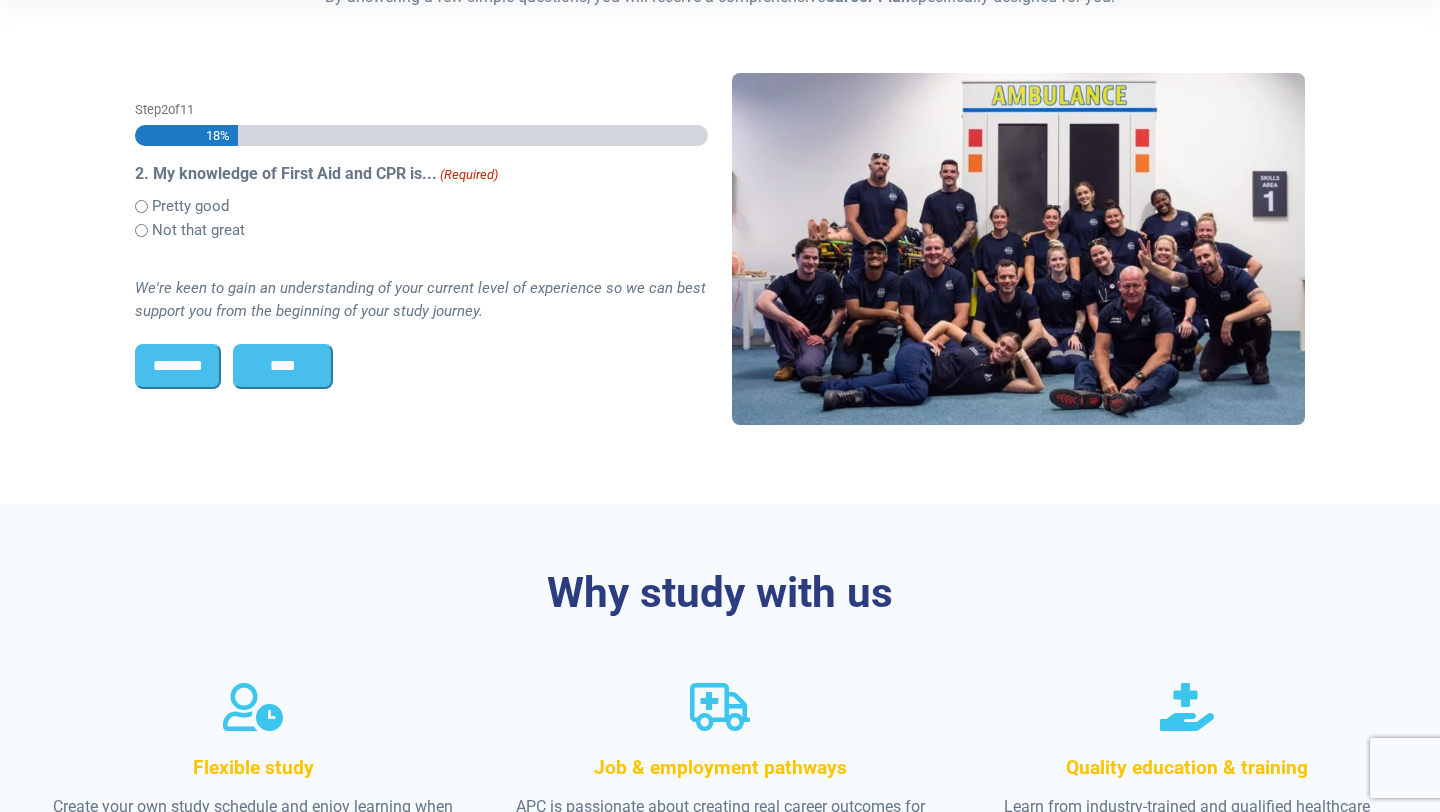 click on "Pretty good" at bounding box center (190, 206) 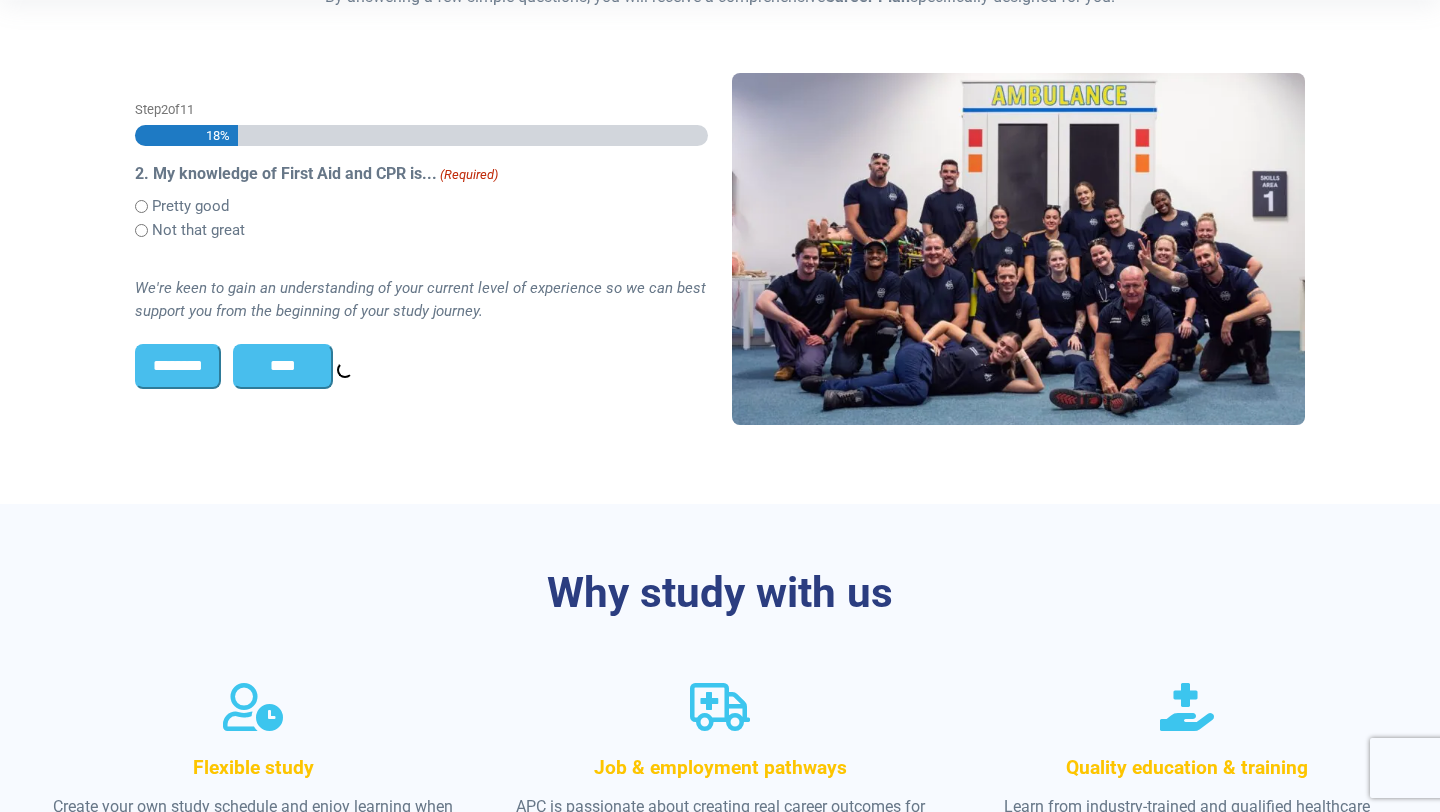scroll, scrollTop: 503, scrollLeft: 0, axis: vertical 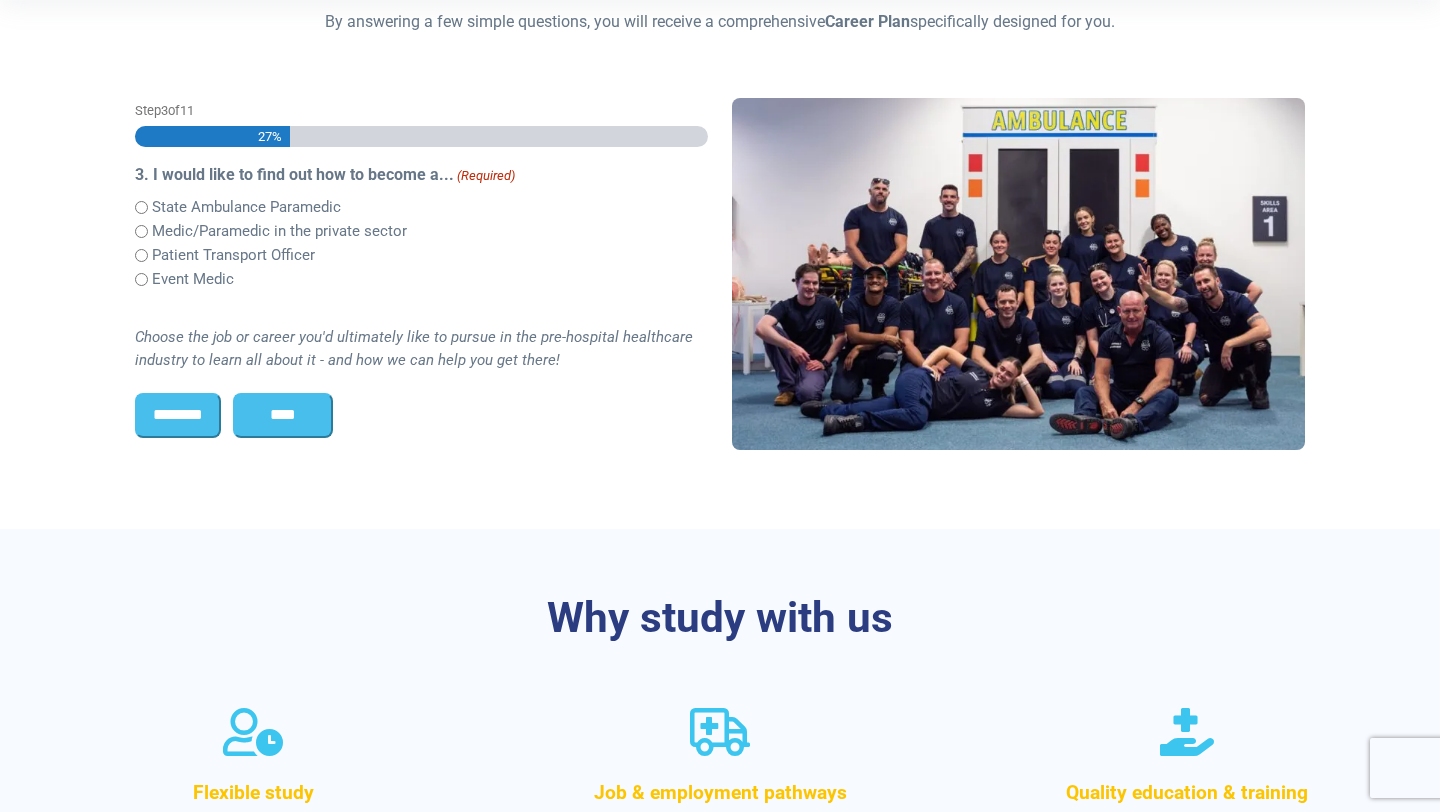 click on "Patient Transport Officer" at bounding box center (233, 255) 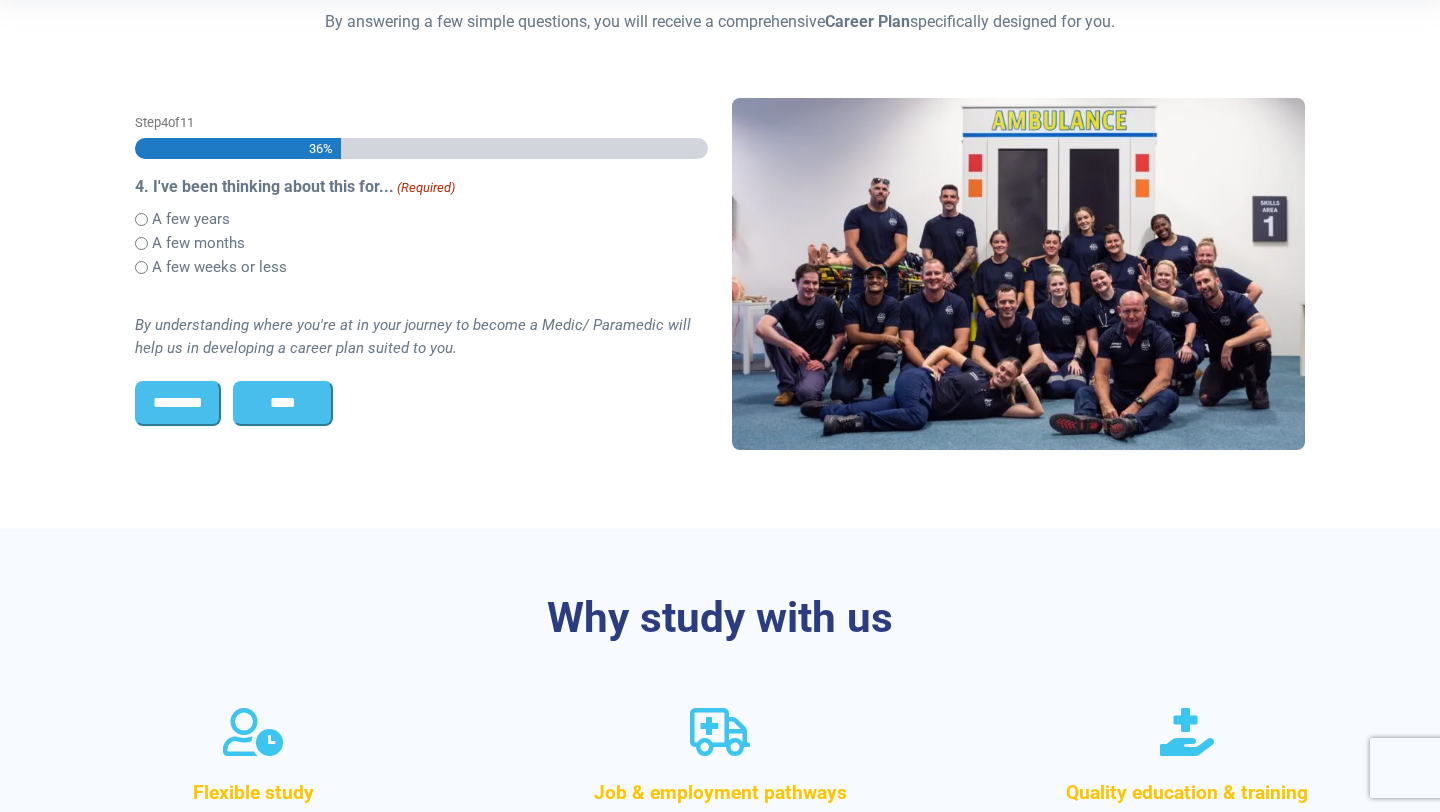 scroll, scrollTop: 515, scrollLeft: 0, axis: vertical 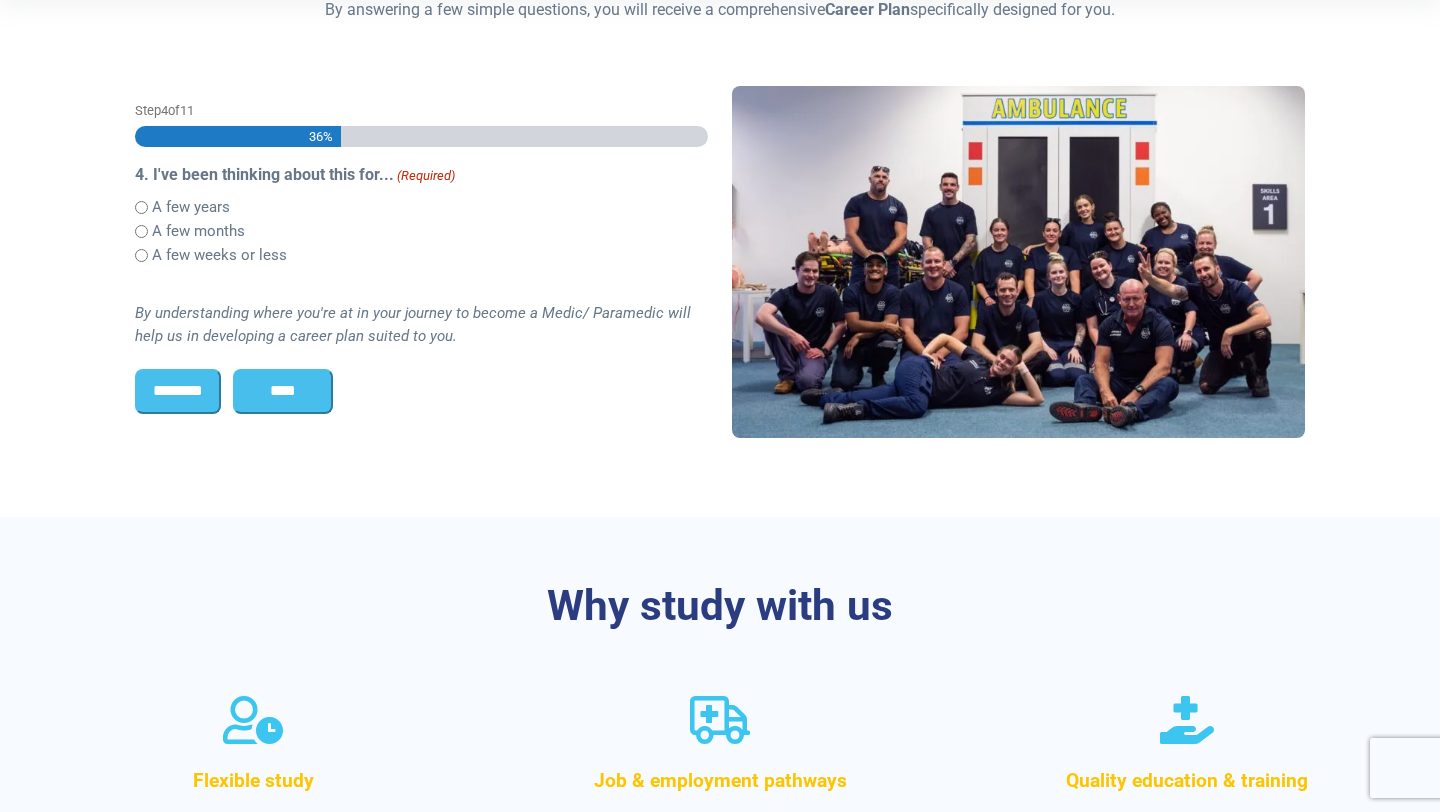 click on "A few weeks or less" at bounding box center [219, 255] 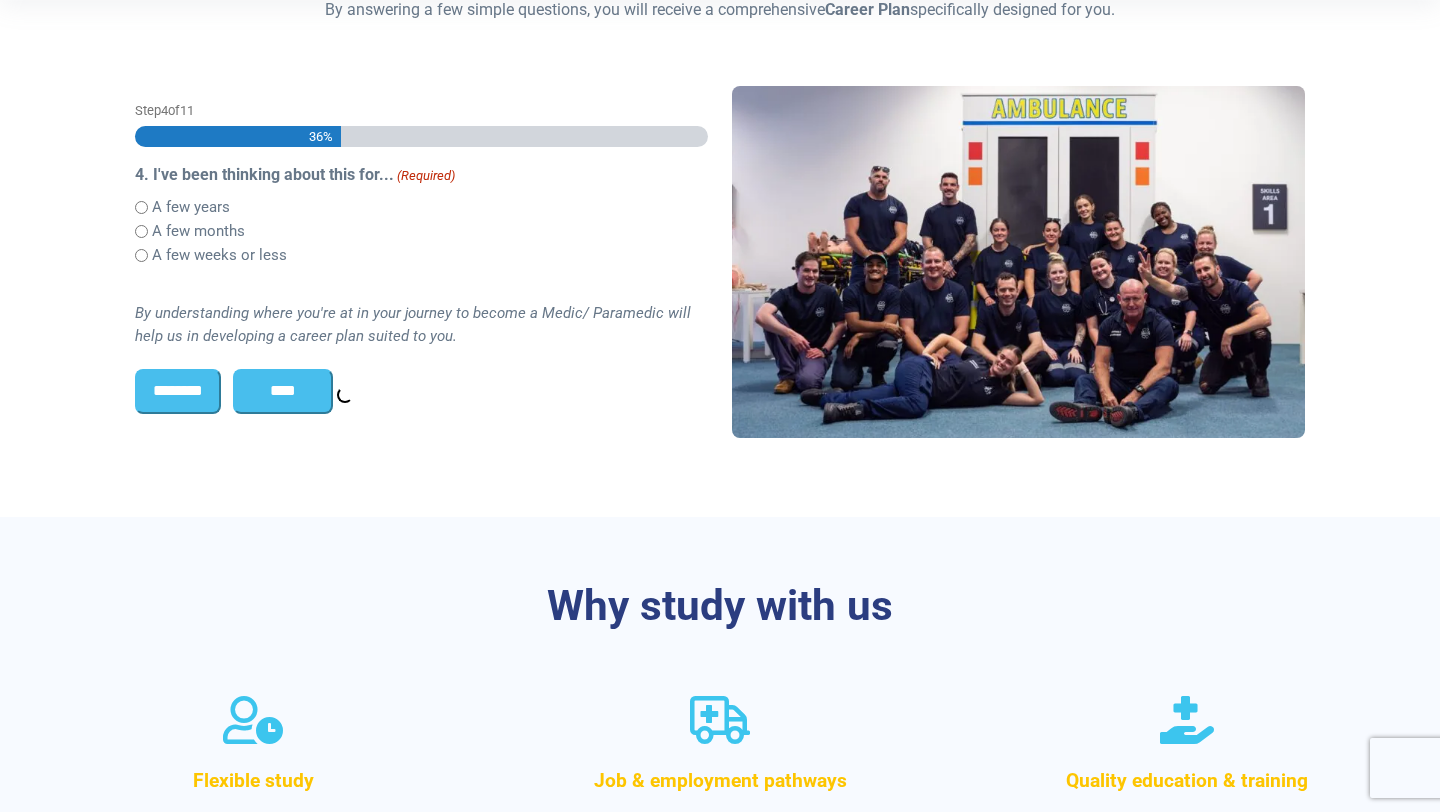 scroll, scrollTop: 531, scrollLeft: 0, axis: vertical 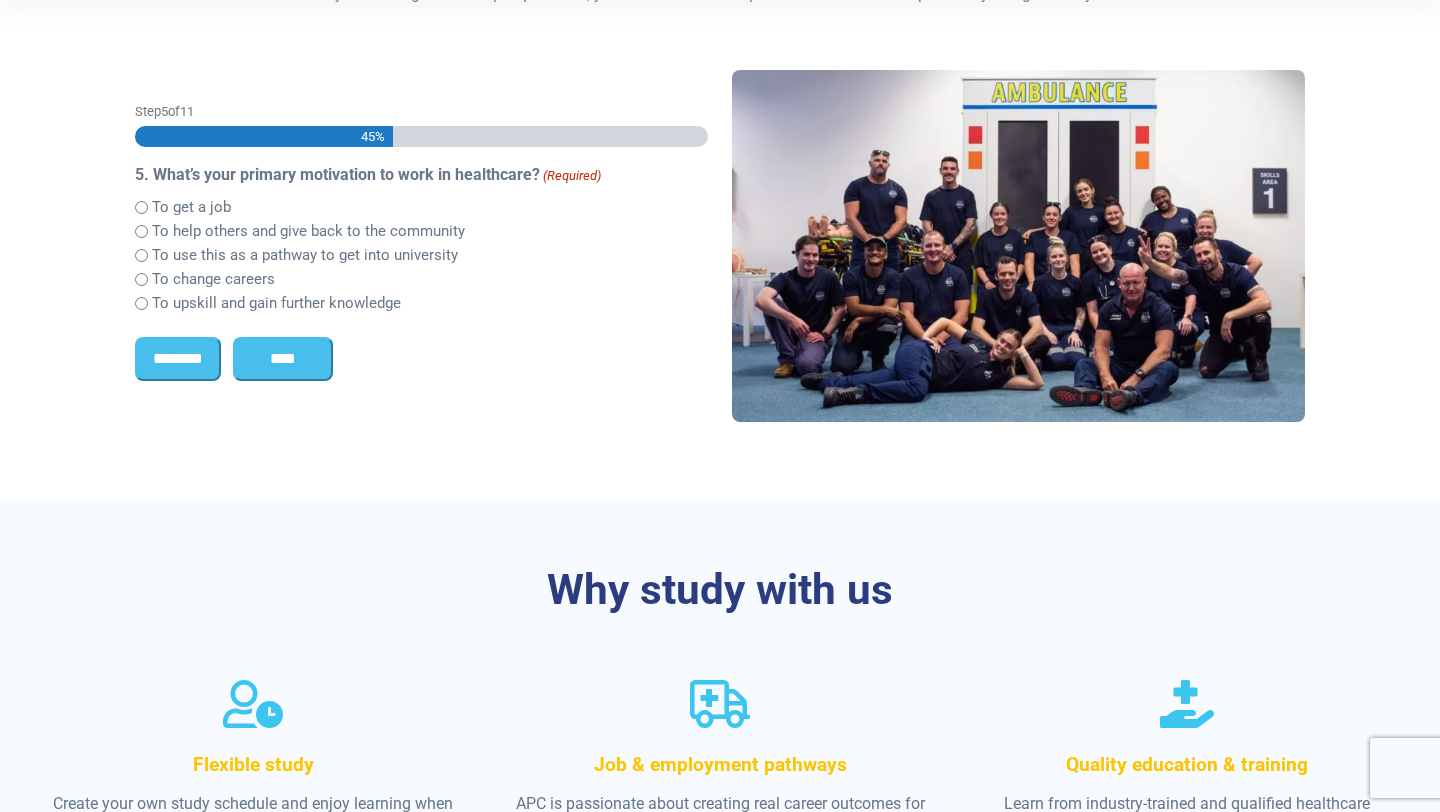 click on "To get a job" at bounding box center (191, 207) 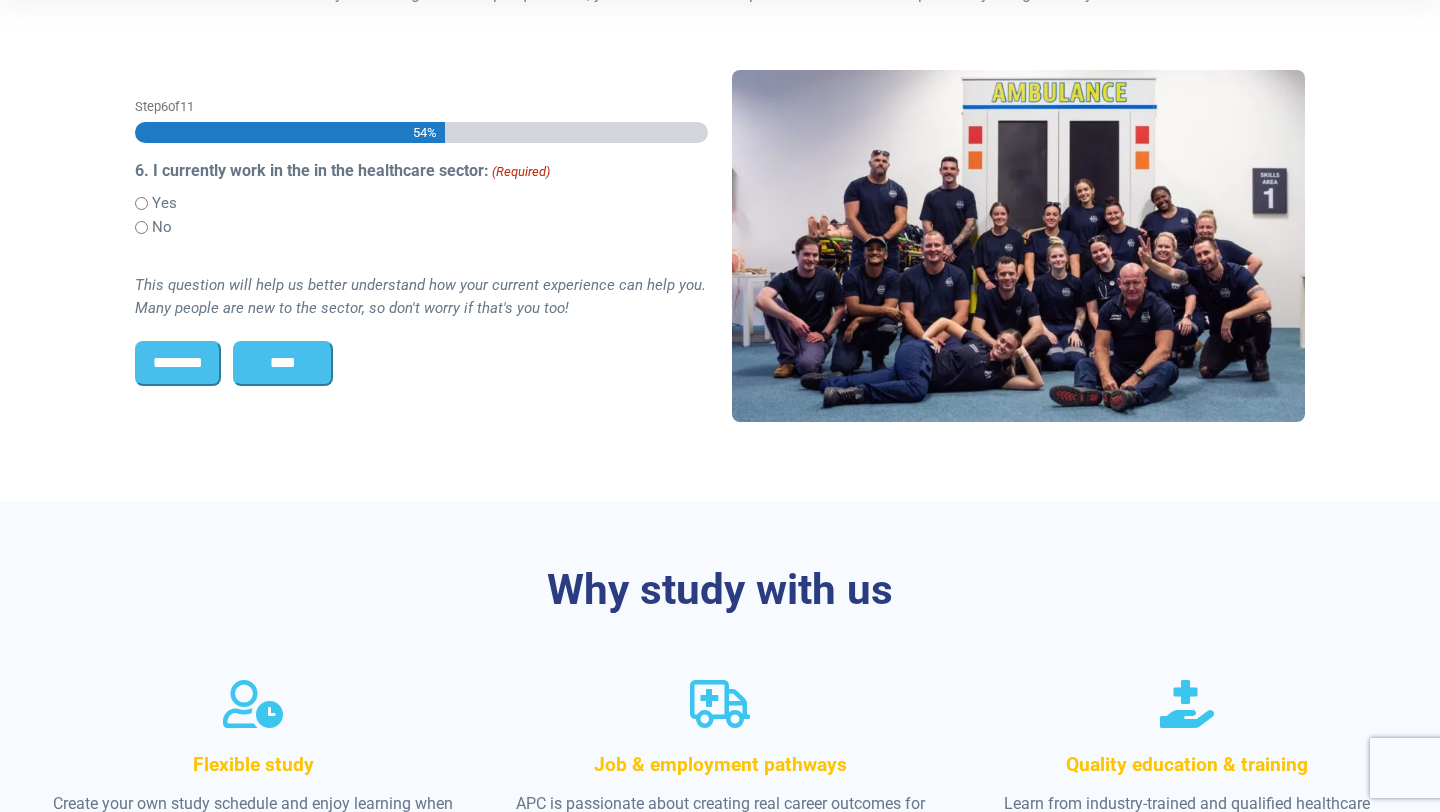 scroll, scrollTop: 528, scrollLeft: 0, axis: vertical 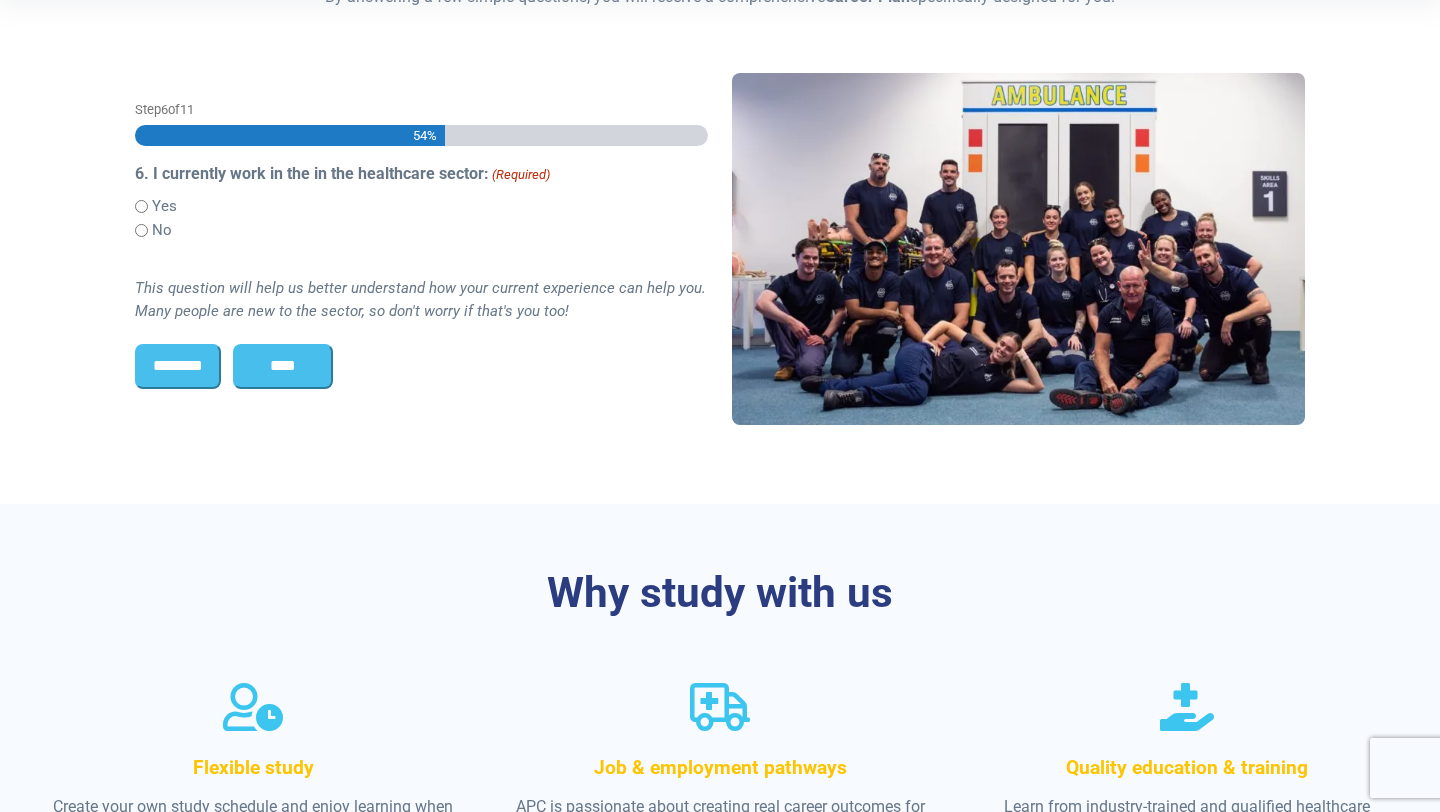 click on "This question will help us better understand how your current experience can help you. Many people are new to the sector, so don't worry if that's you too!" at bounding box center [421, 282] 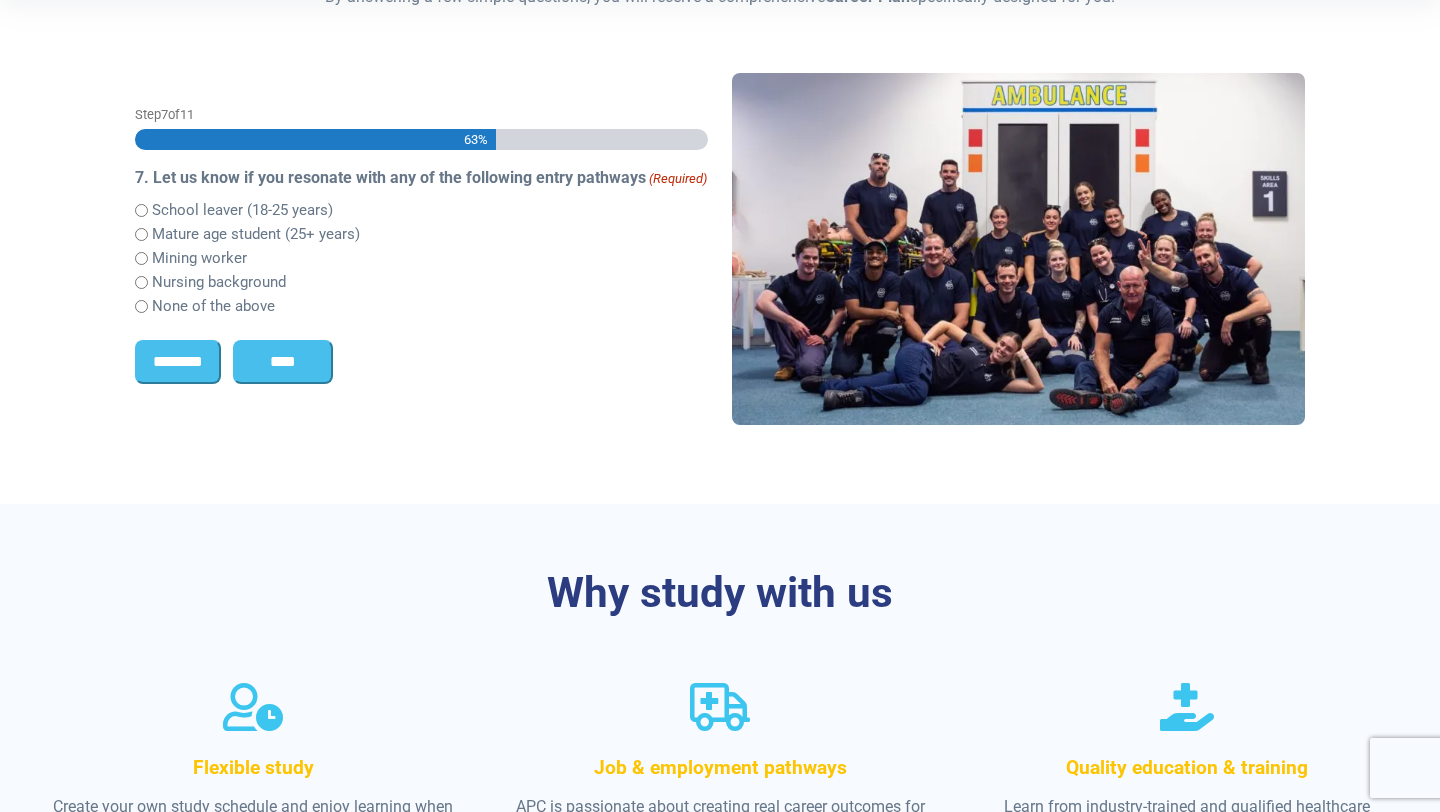 scroll, scrollTop: 531, scrollLeft: 0, axis: vertical 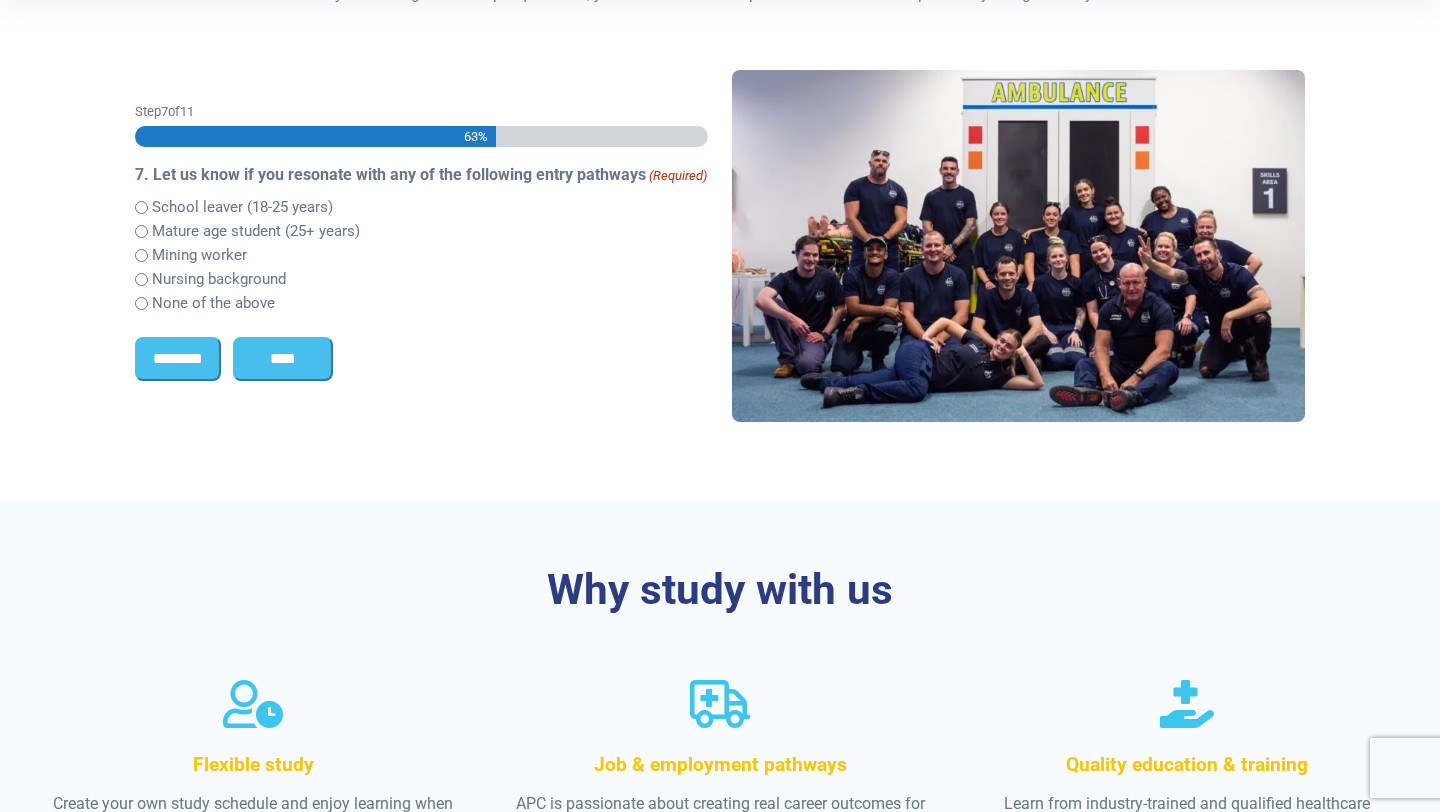 click on "School leaver (18-25 years)" at bounding box center (242, 207) 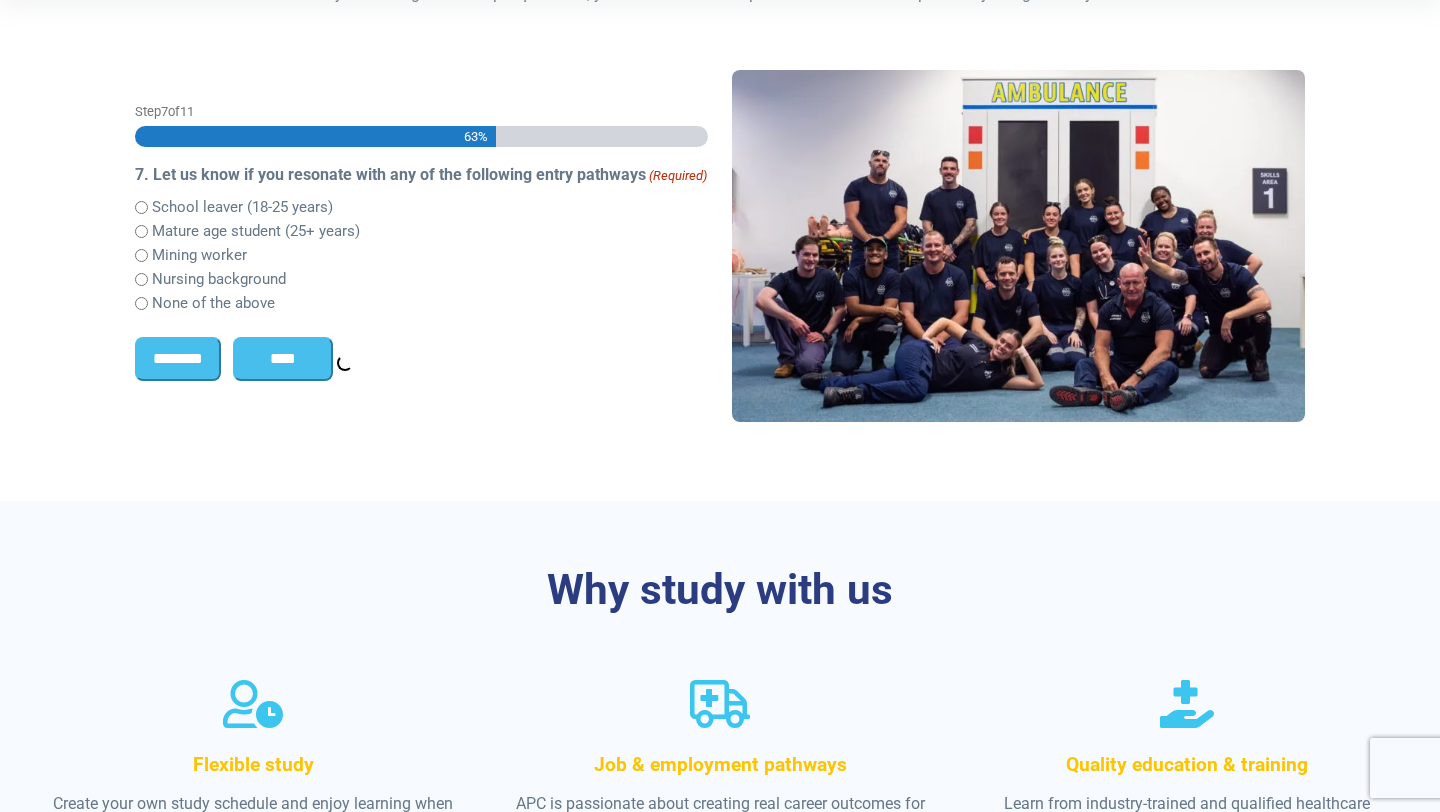 scroll, scrollTop: 501, scrollLeft: 0, axis: vertical 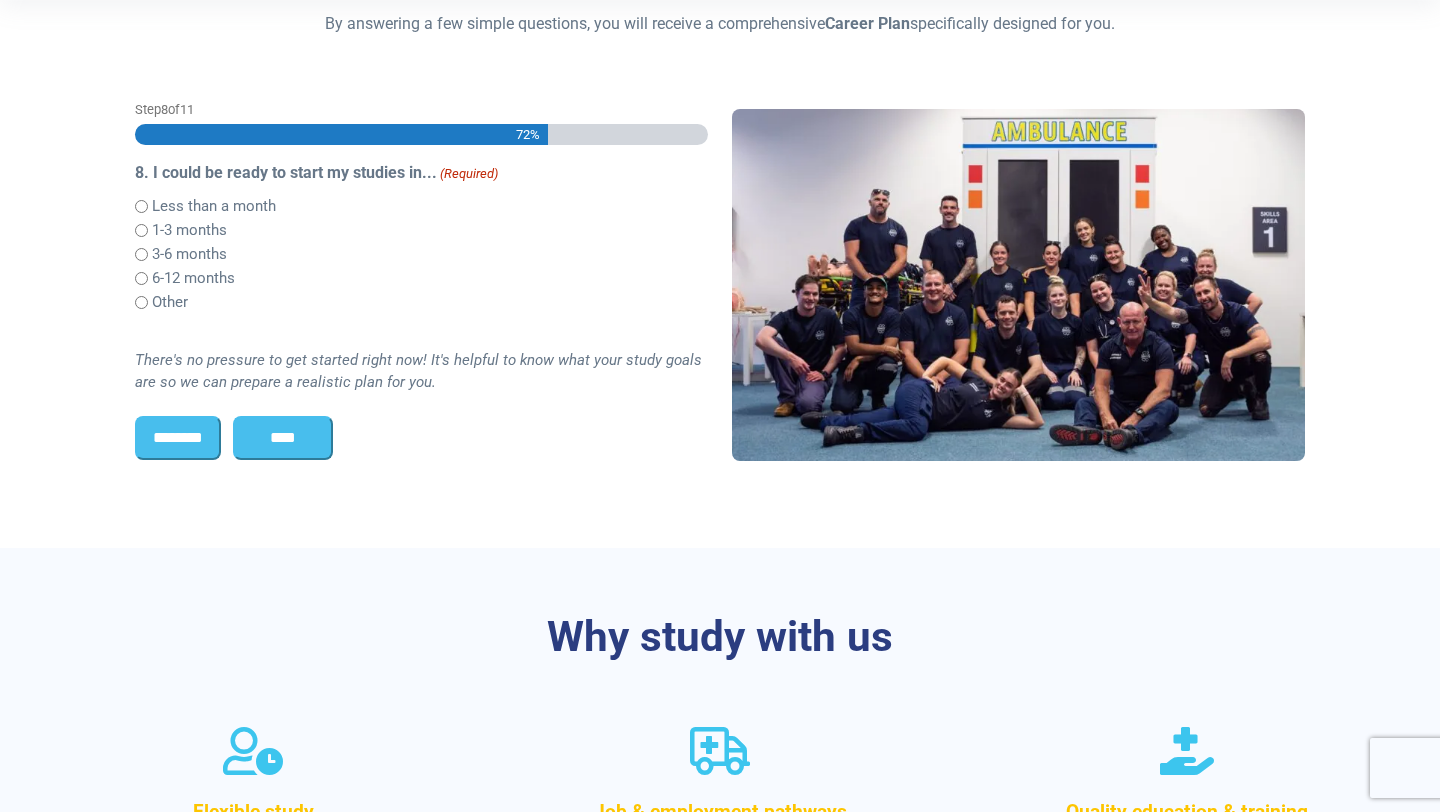 click on "1-3 months" at bounding box center [189, 230] 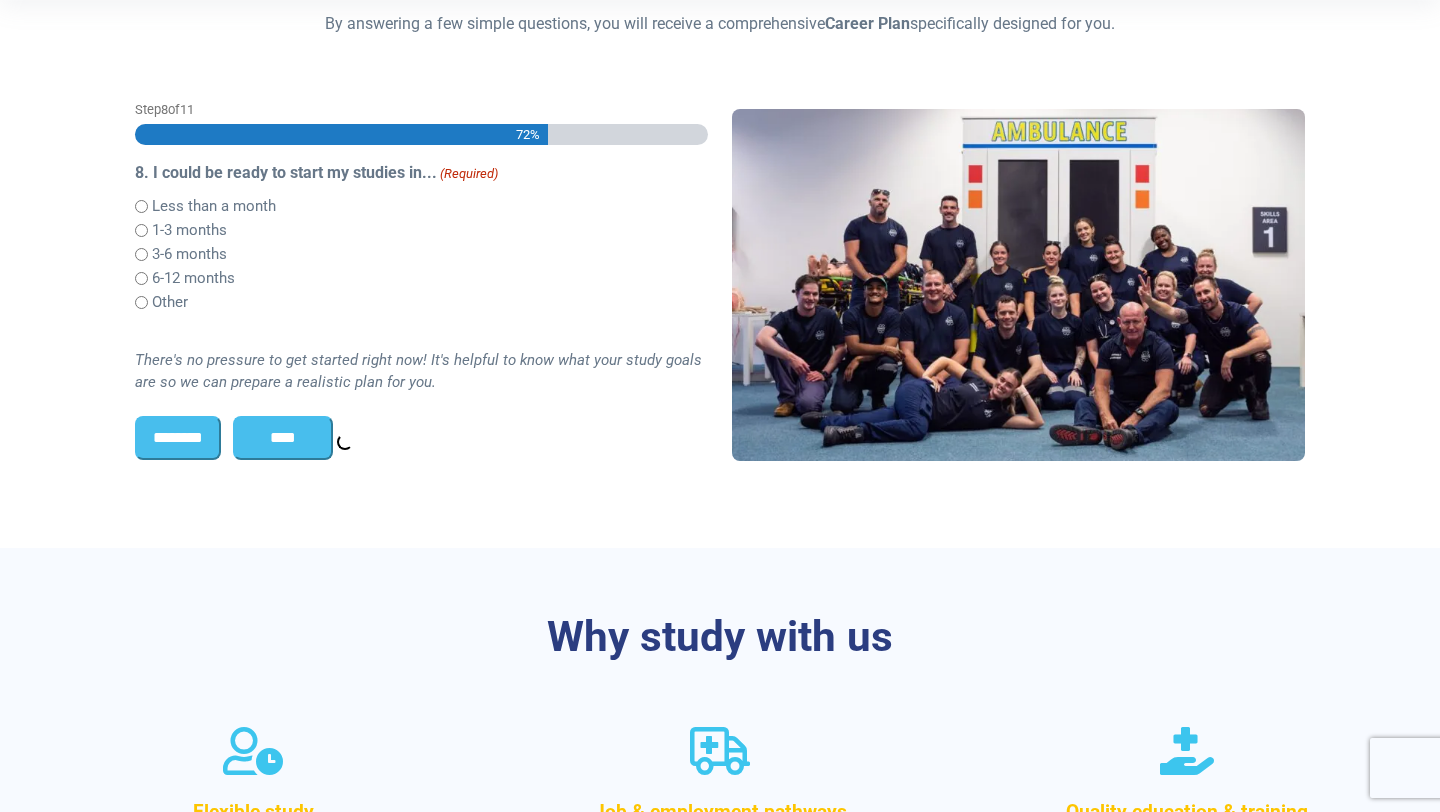 scroll, scrollTop: 0, scrollLeft: 0, axis: both 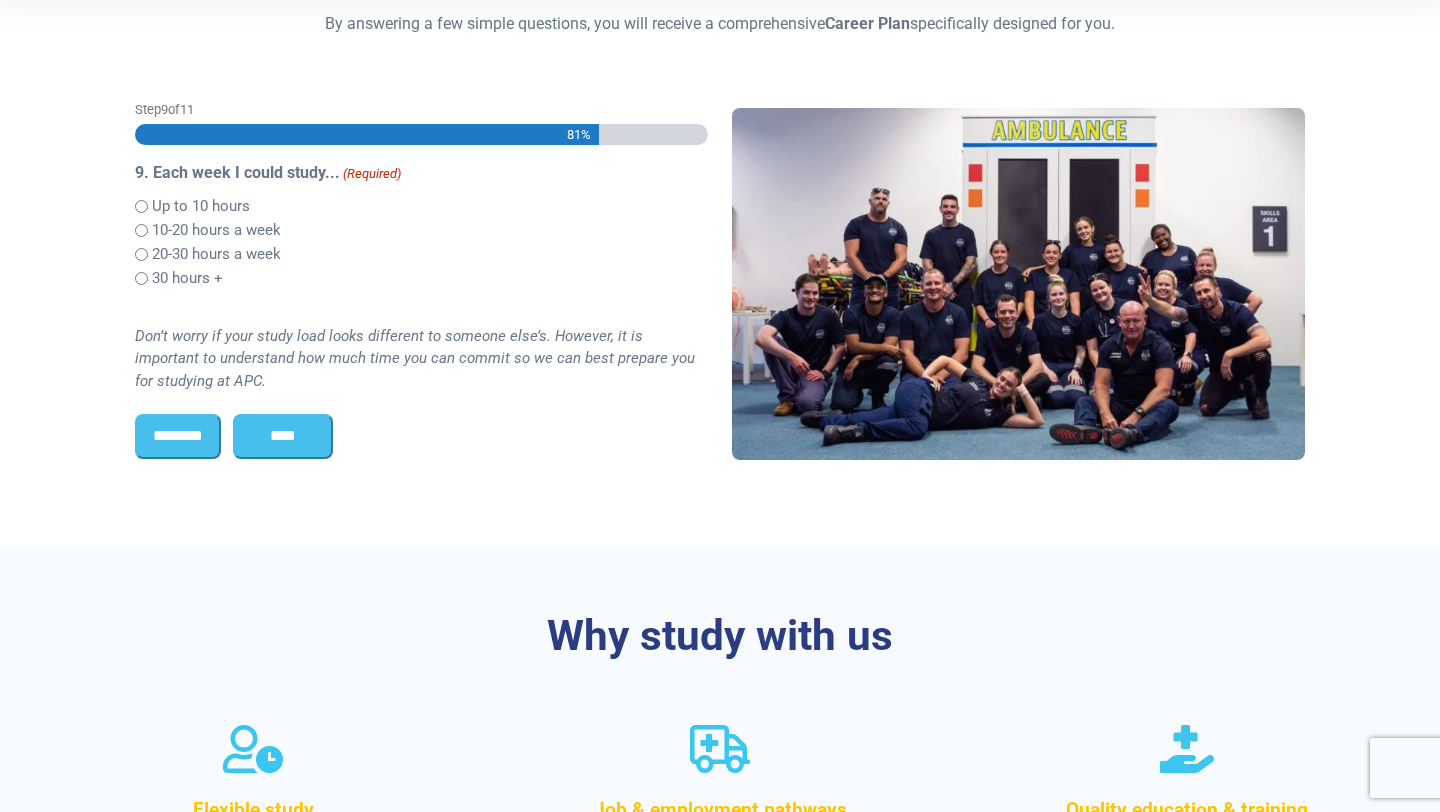 click on "10-20 hours a week" at bounding box center (216, 230) 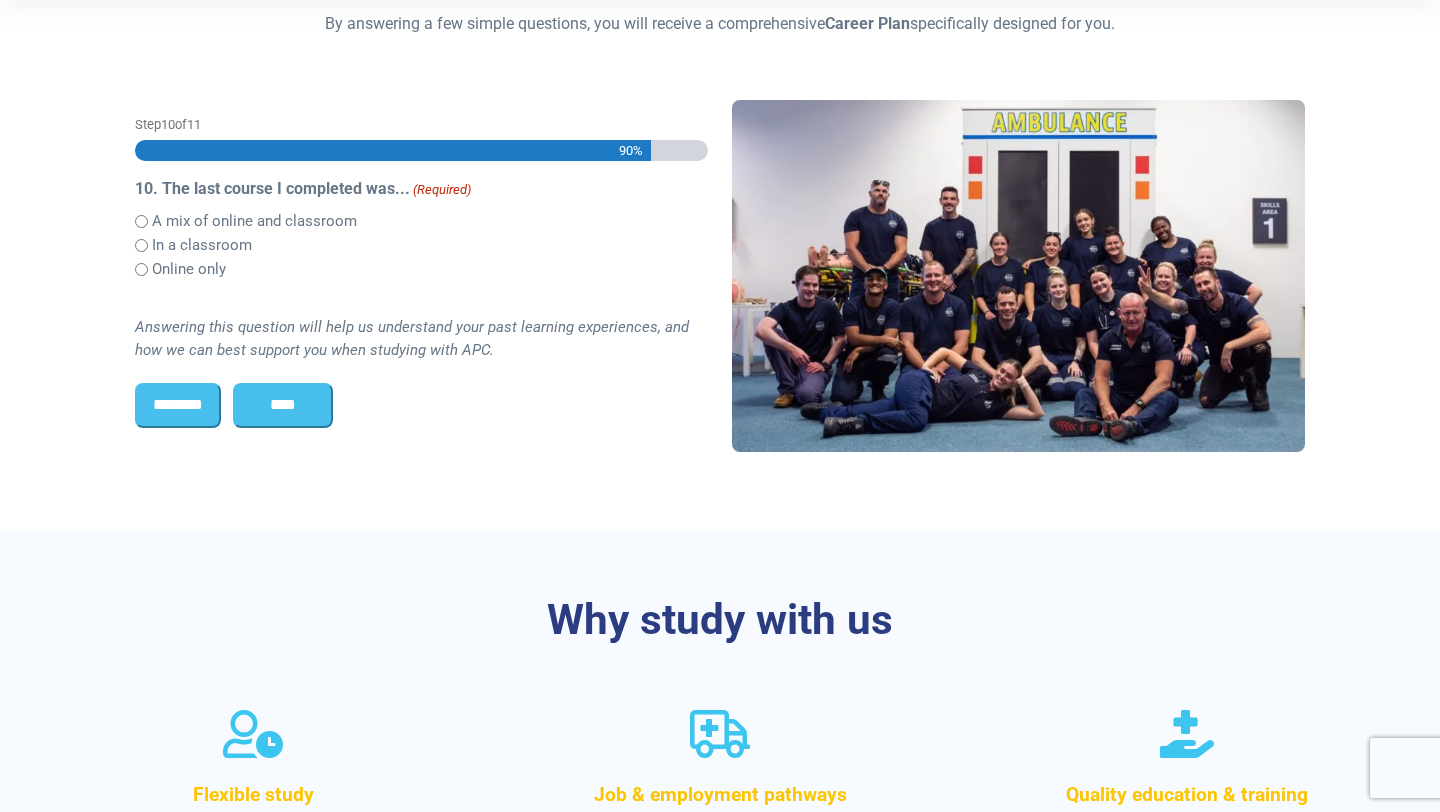 scroll, scrollTop: 515, scrollLeft: 0, axis: vertical 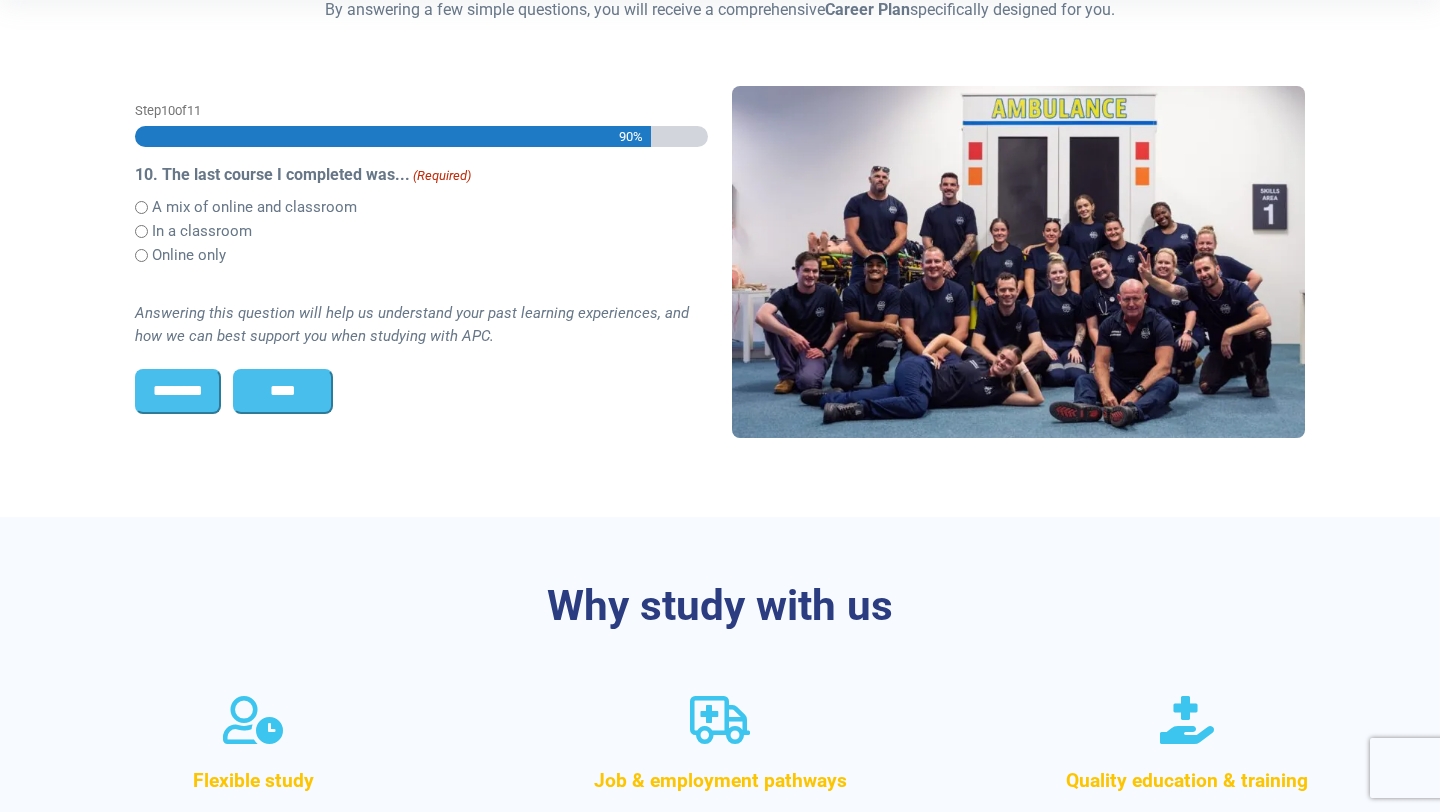 click on "In a classroom" at bounding box center [202, 231] 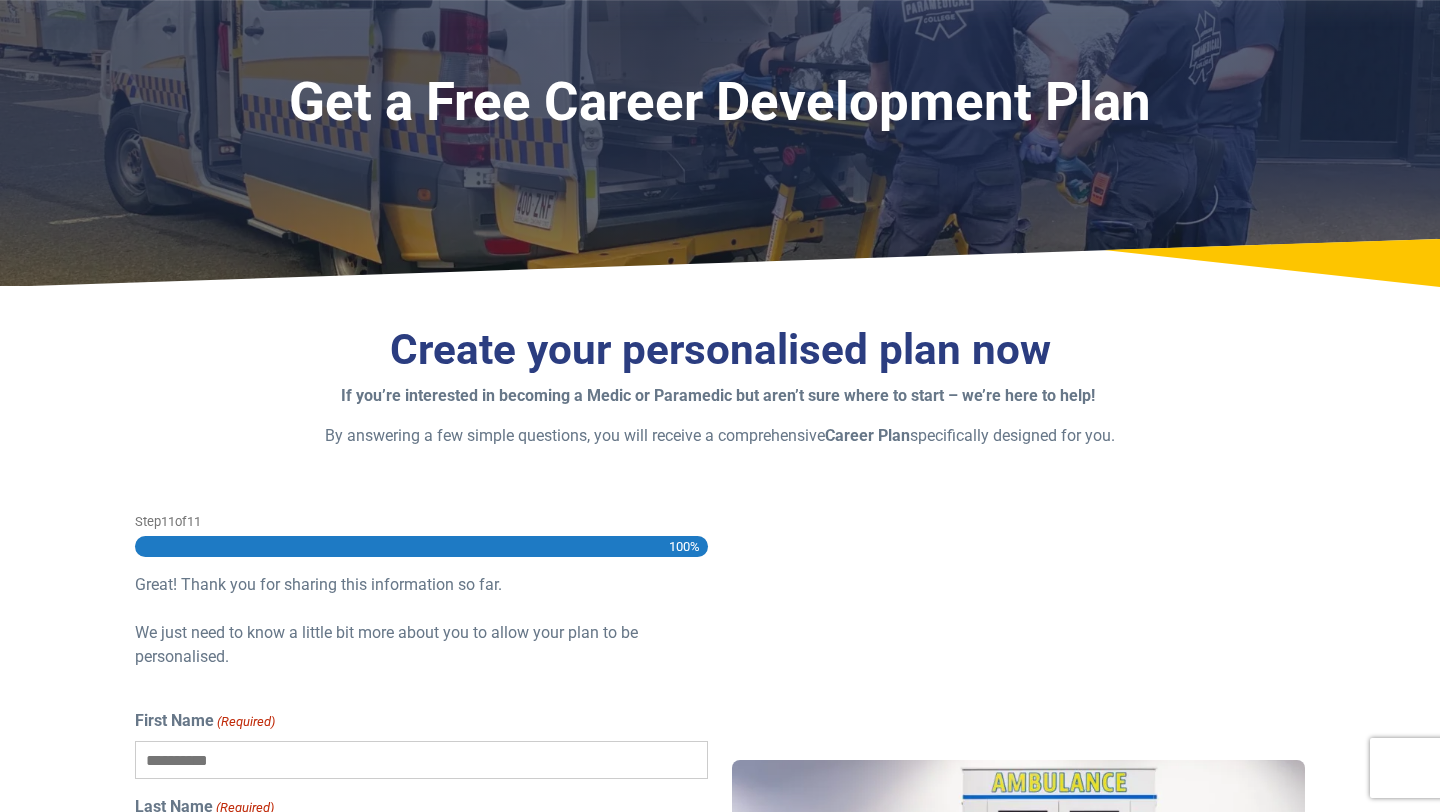 scroll, scrollTop: 0, scrollLeft: 0, axis: both 